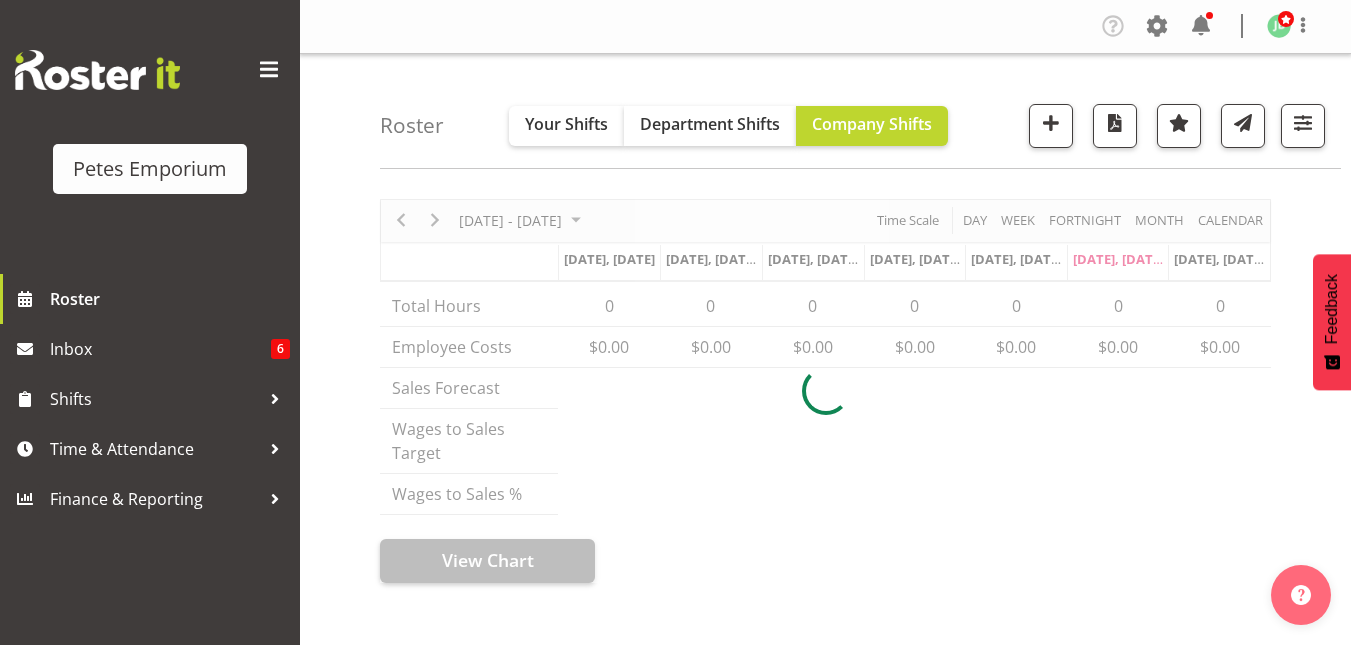 scroll, scrollTop: 0, scrollLeft: 0, axis: both 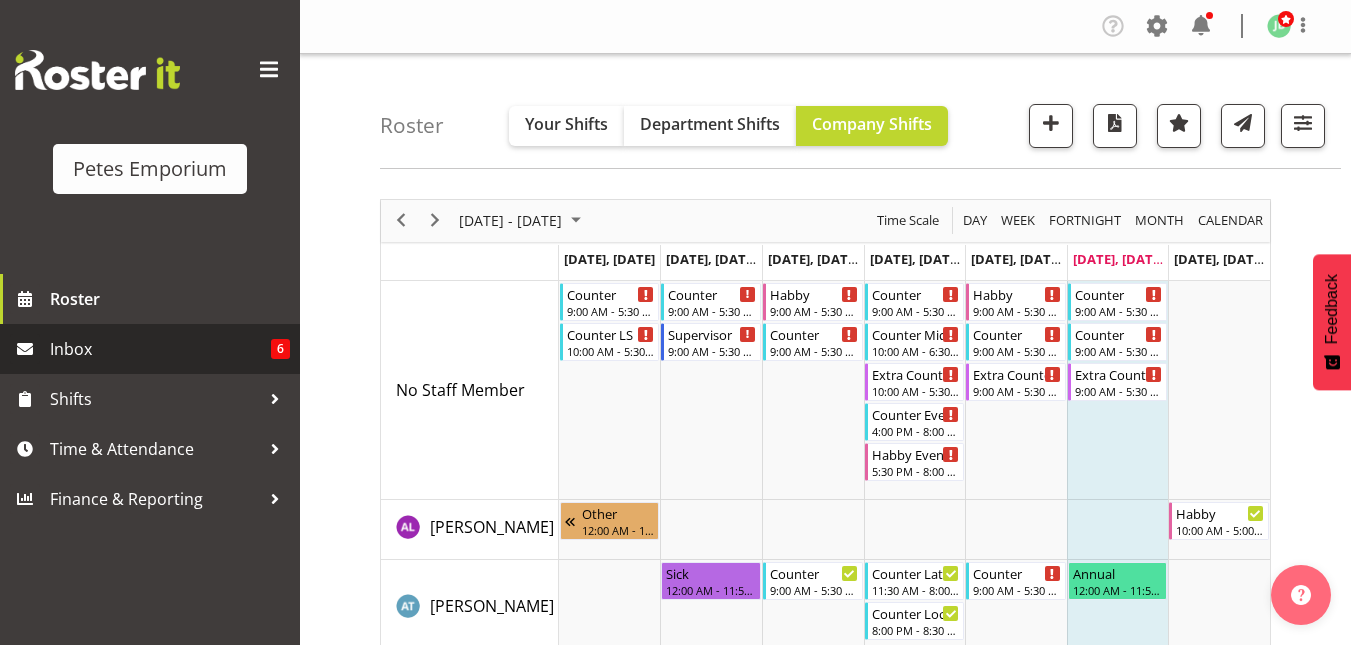 click on "Inbox" at bounding box center (160, 349) 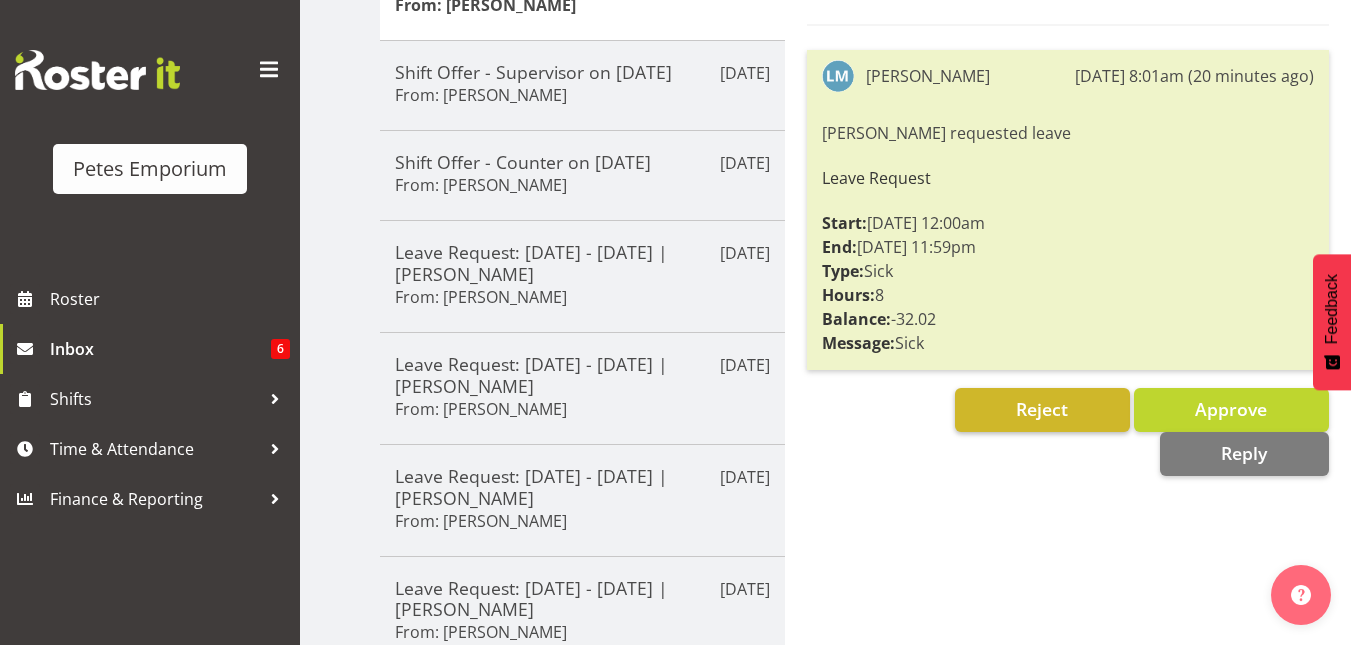 scroll, scrollTop: 345, scrollLeft: 0, axis: vertical 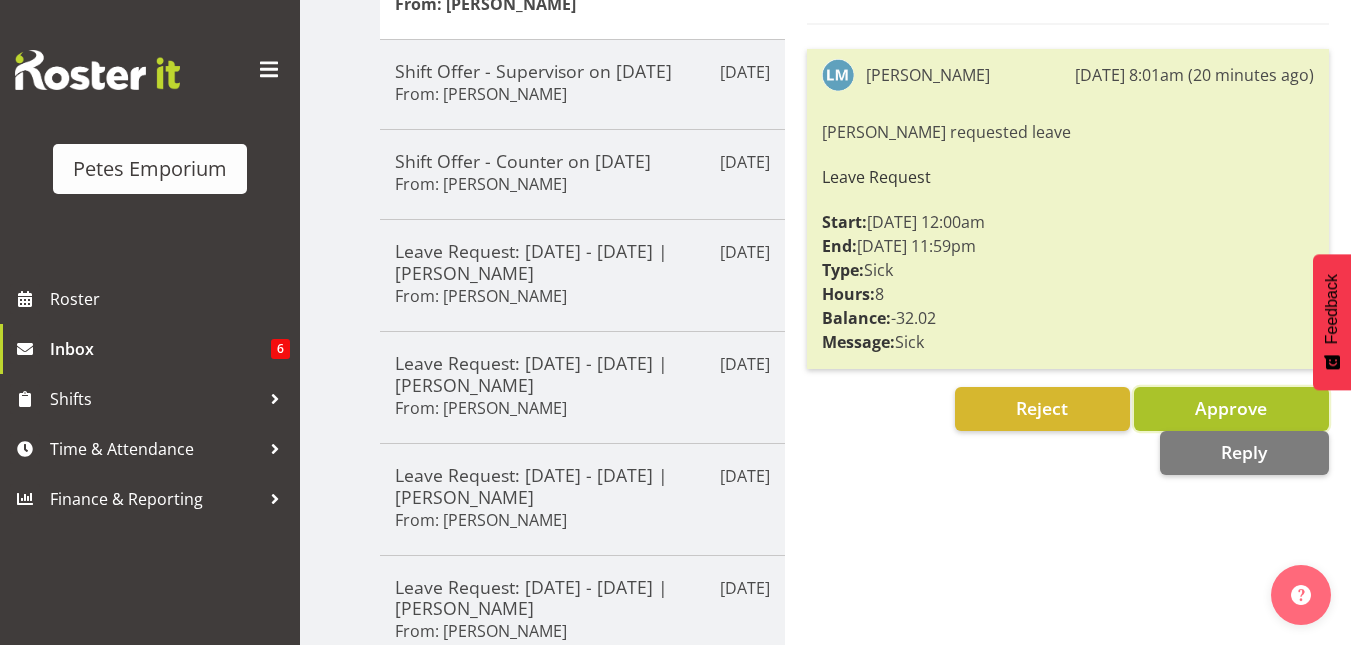 click on "Approve" at bounding box center [1231, 408] 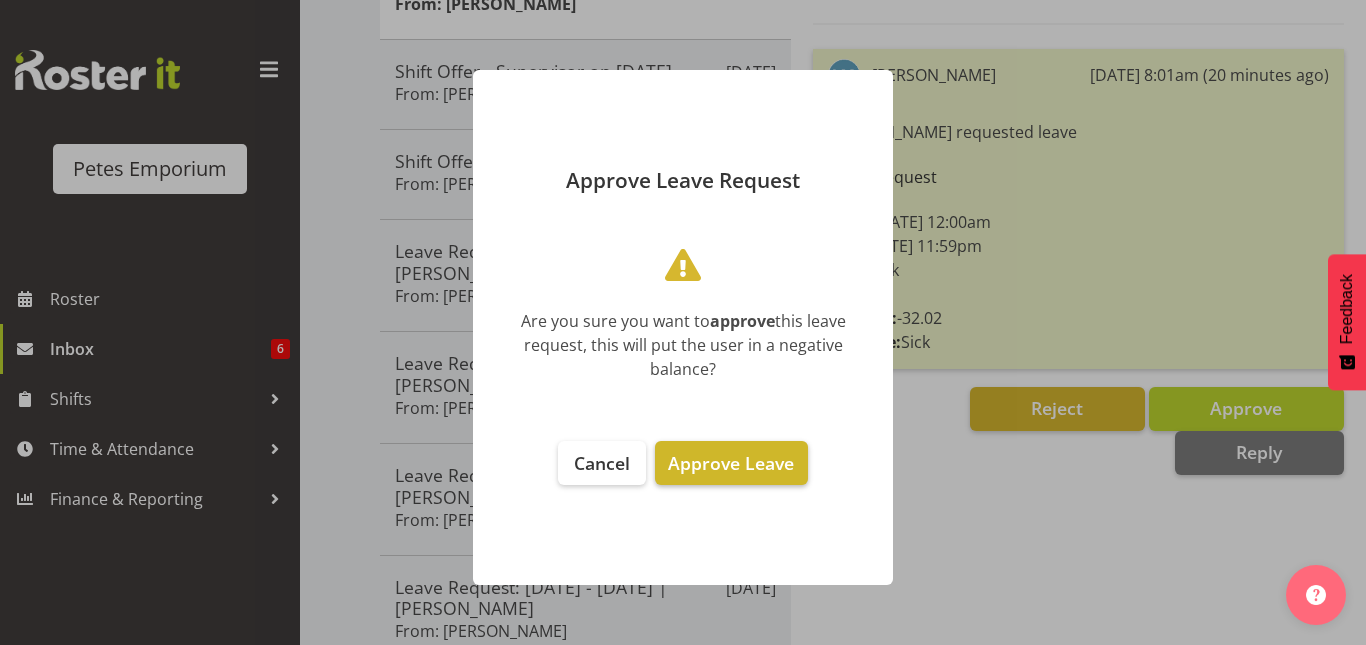 click on "Approve Leave" at bounding box center [731, 463] 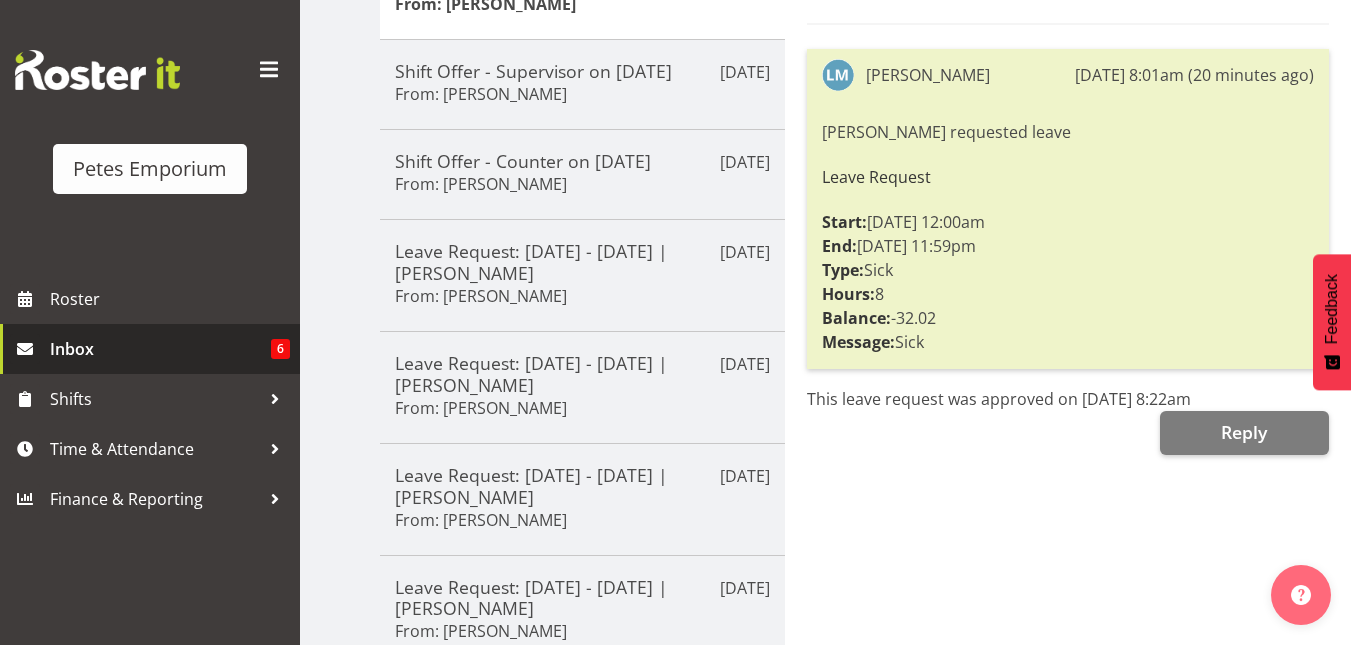 click on "Inbox" at bounding box center (160, 349) 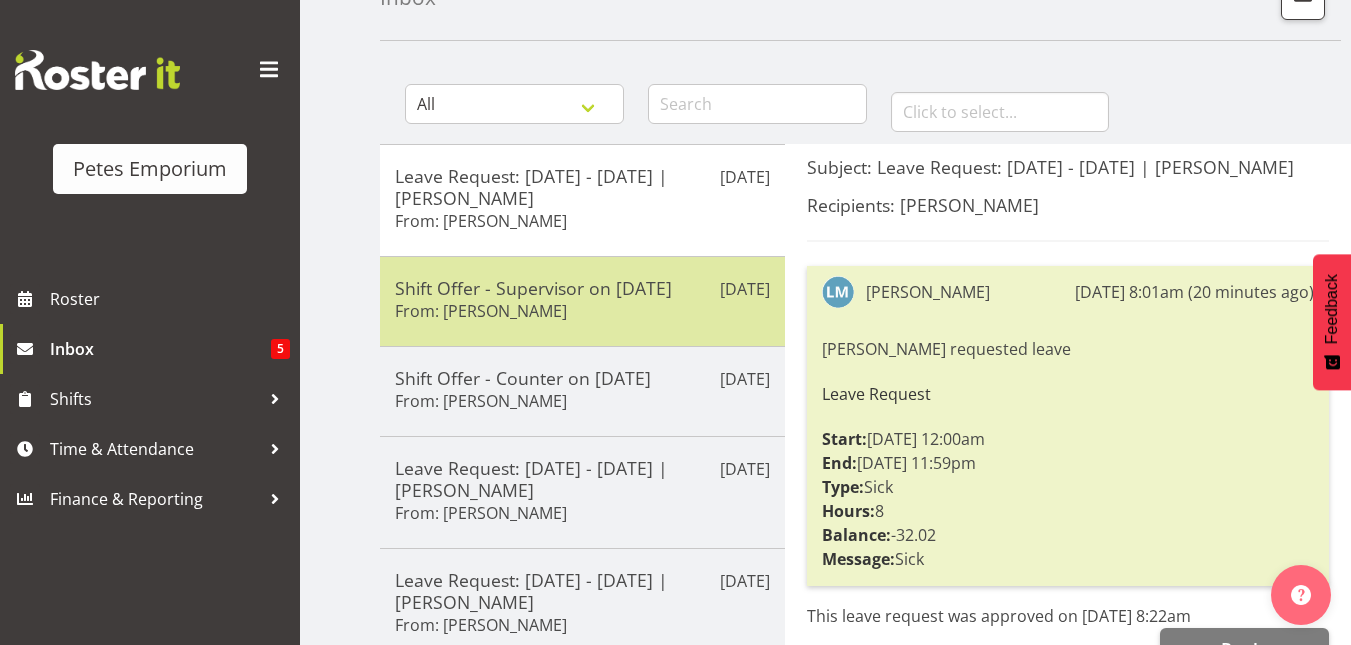 scroll, scrollTop: 129, scrollLeft: 0, axis: vertical 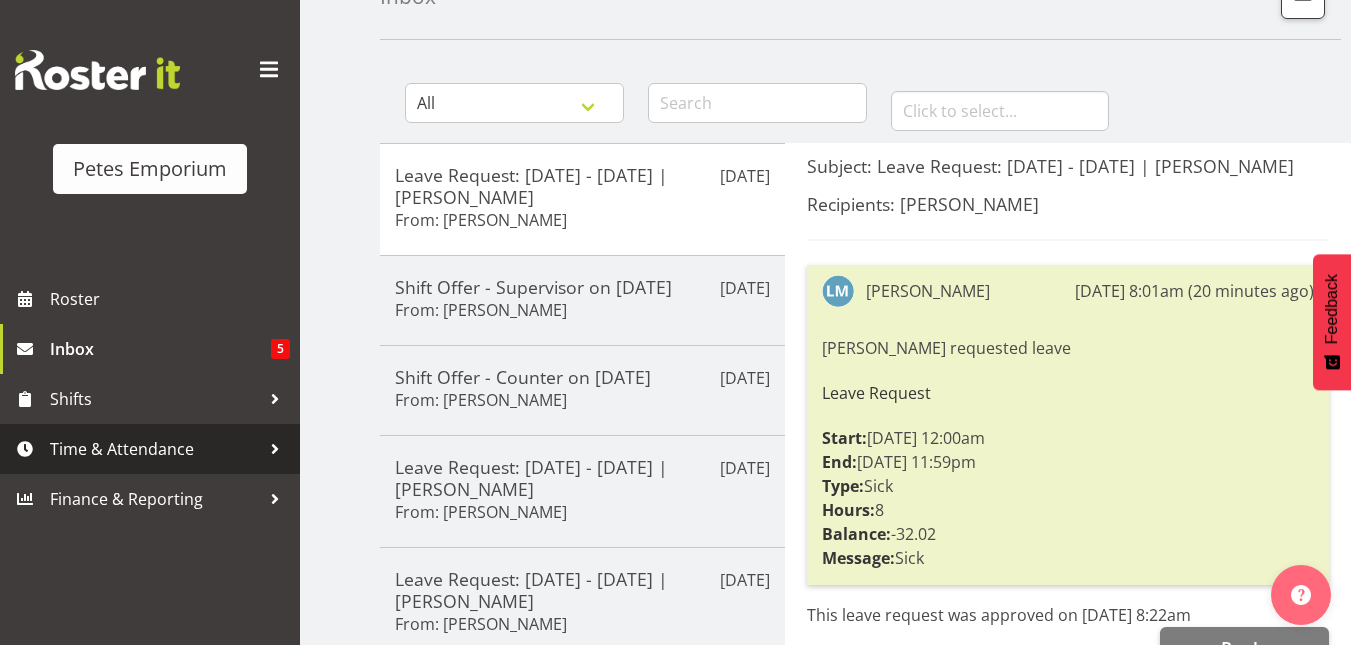 click on "Time & Attendance" at bounding box center (155, 449) 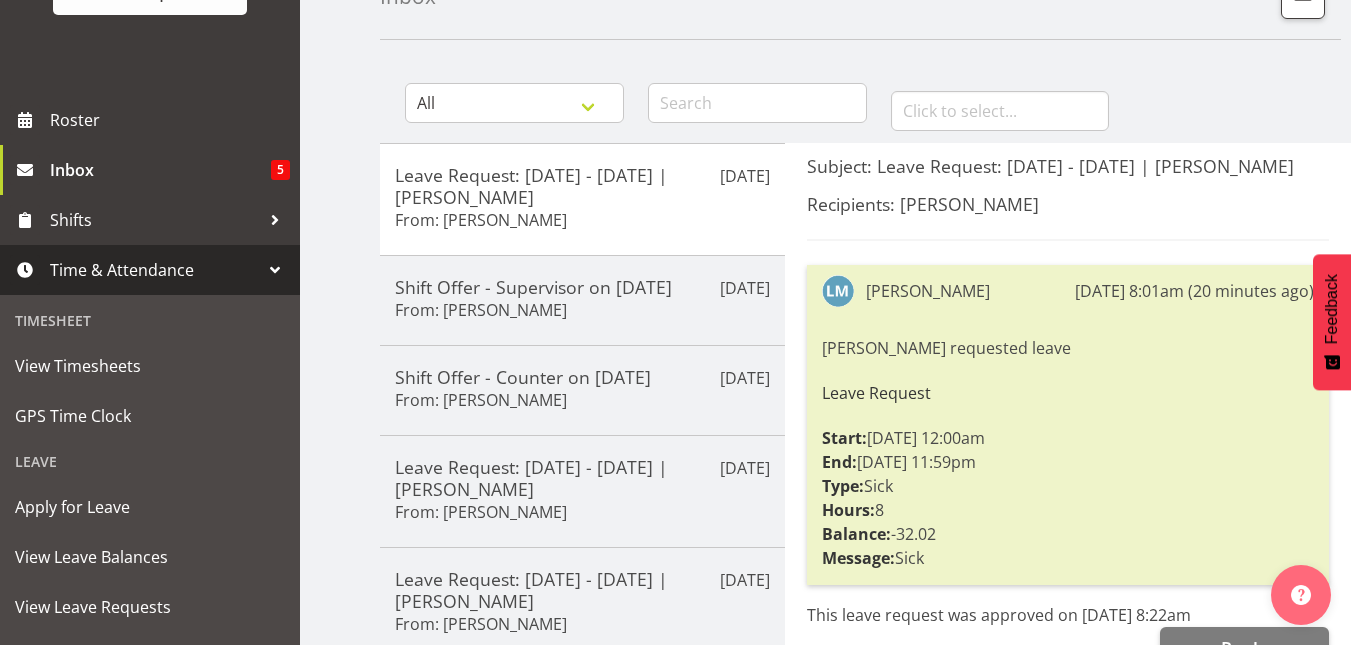 scroll, scrollTop: 180, scrollLeft: 0, axis: vertical 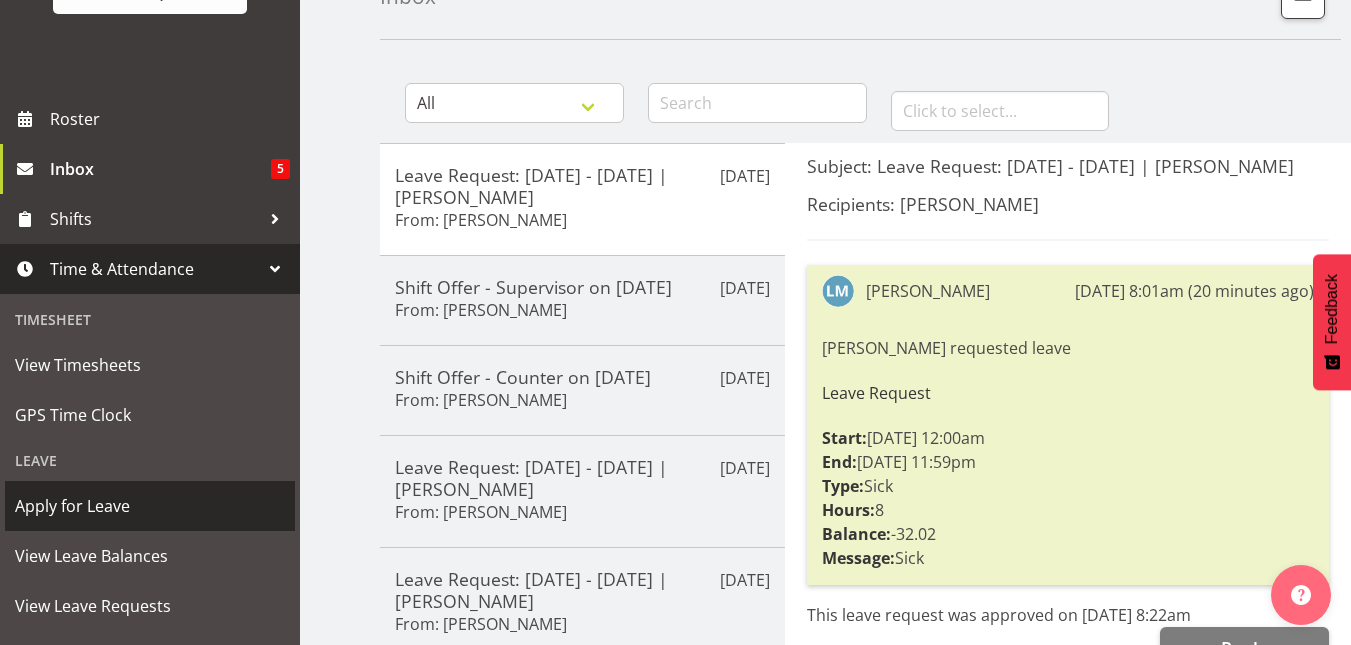 click on "Apply for Leave" at bounding box center (150, 506) 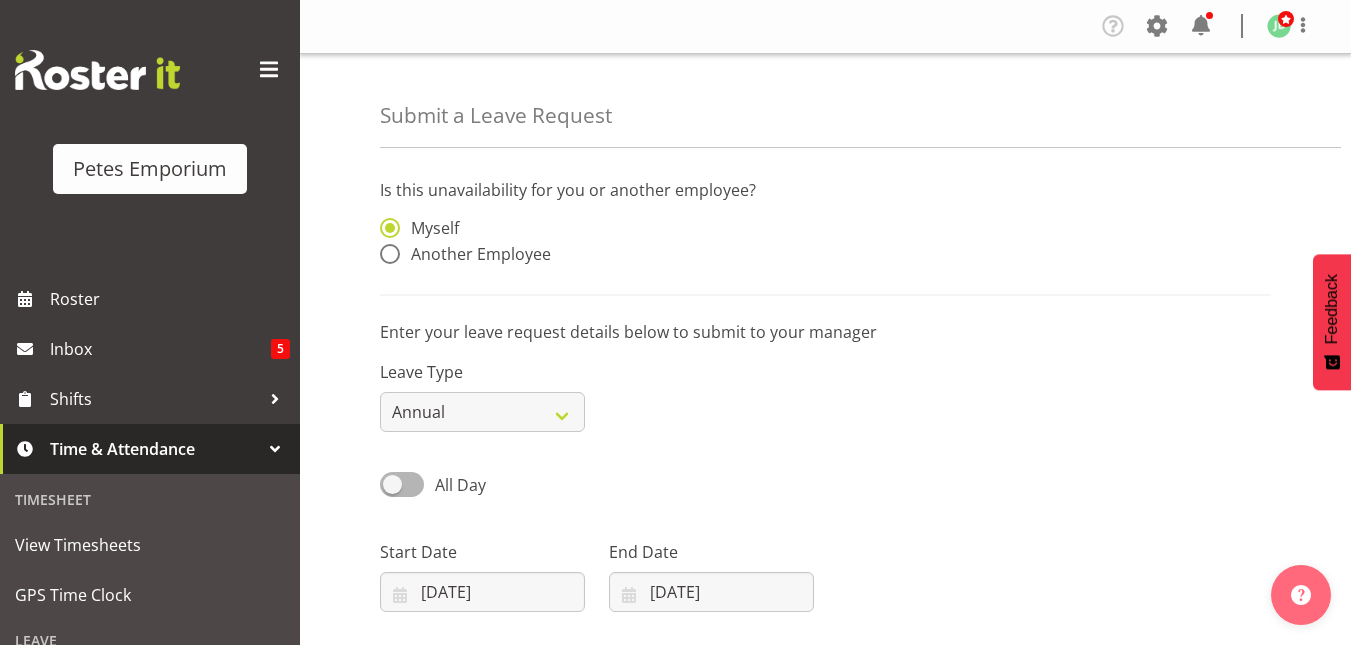 scroll, scrollTop: 0, scrollLeft: 0, axis: both 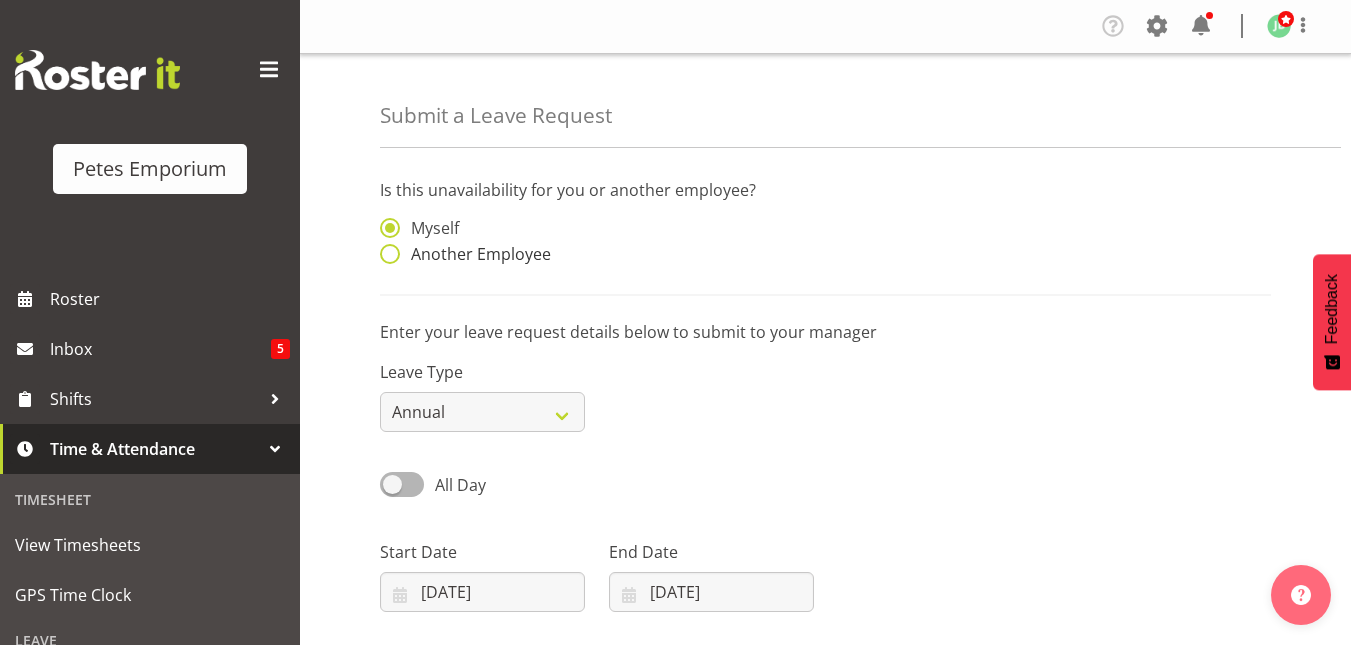 click at bounding box center (390, 254) 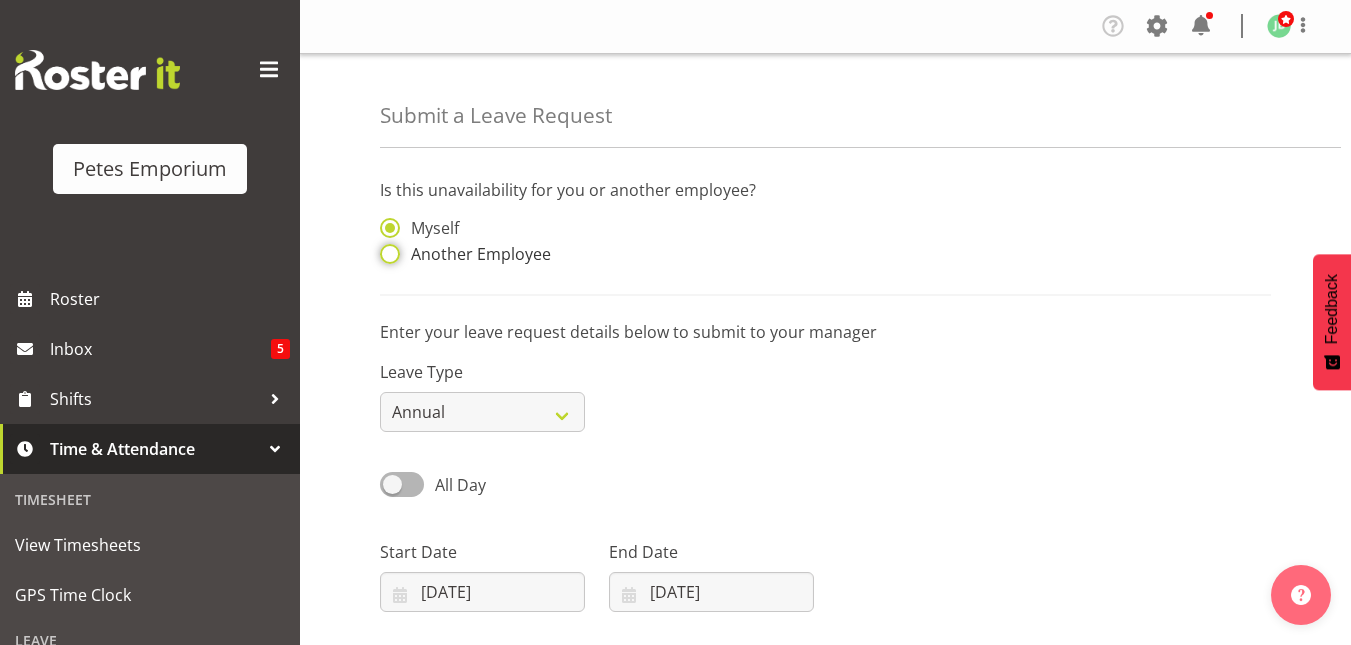 click on "Another Employee" at bounding box center [386, 254] 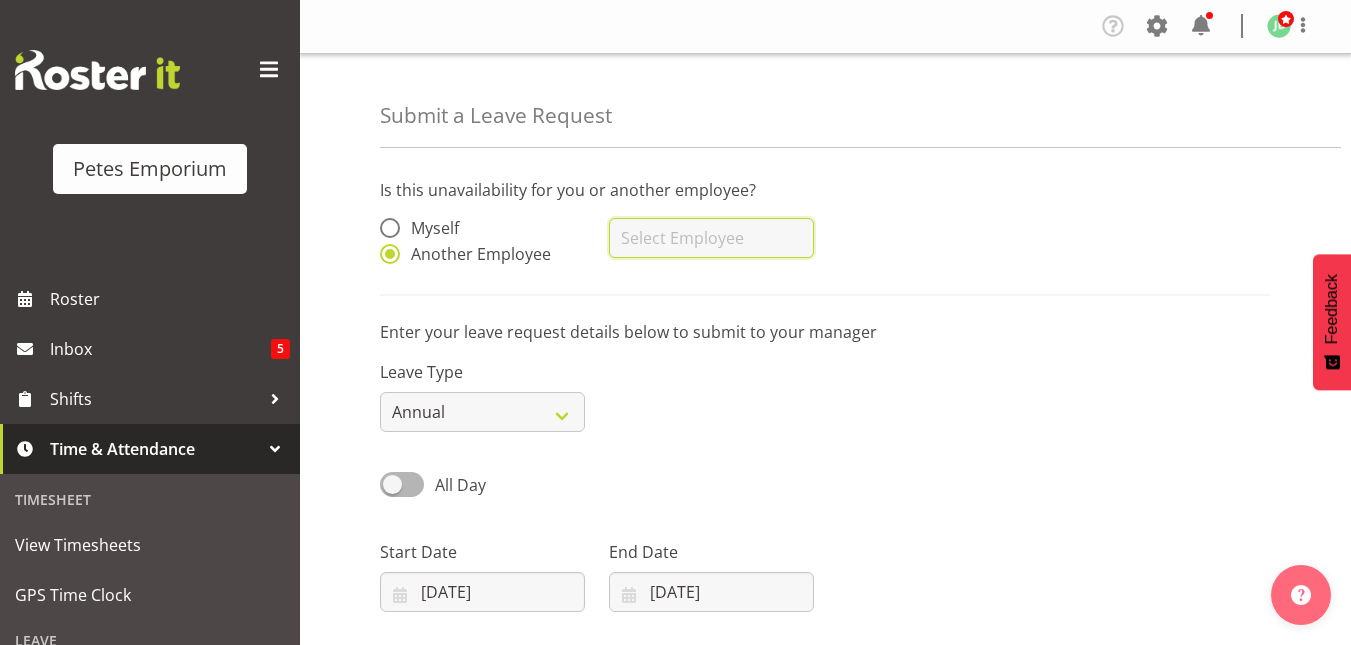 click at bounding box center [711, 238] 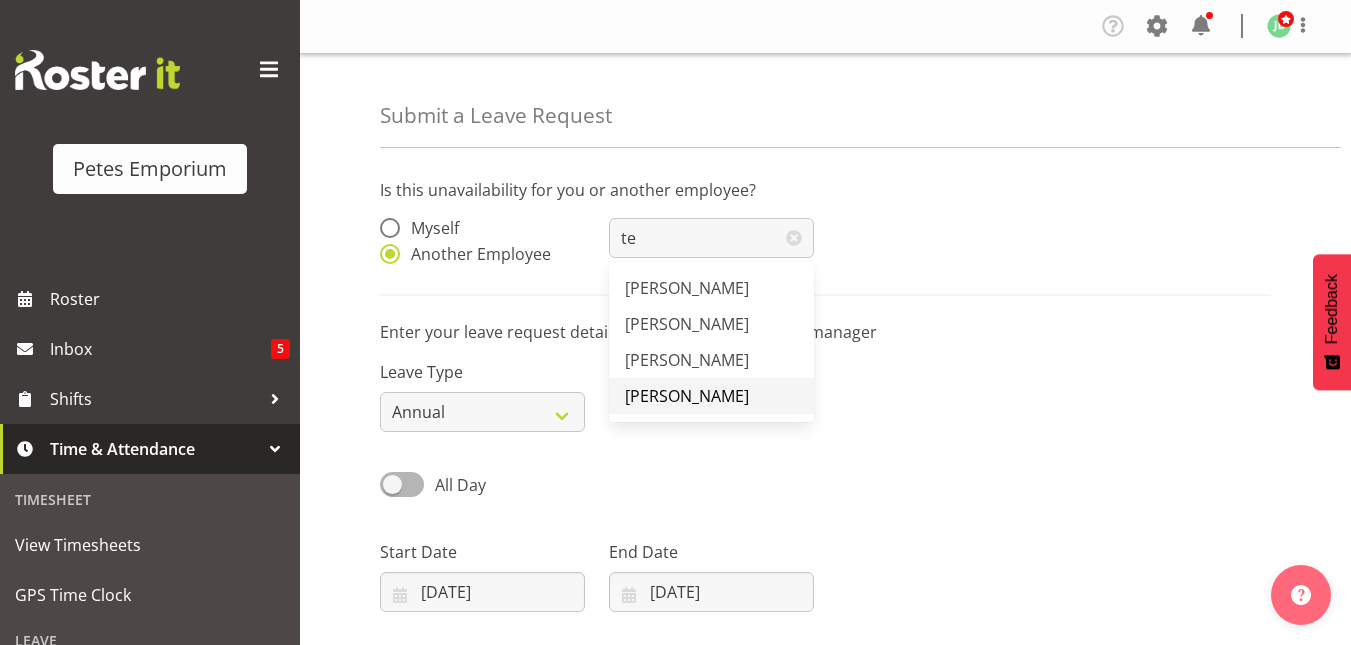 click on "[PERSON_NAME]" at bounding box center (687, 396) 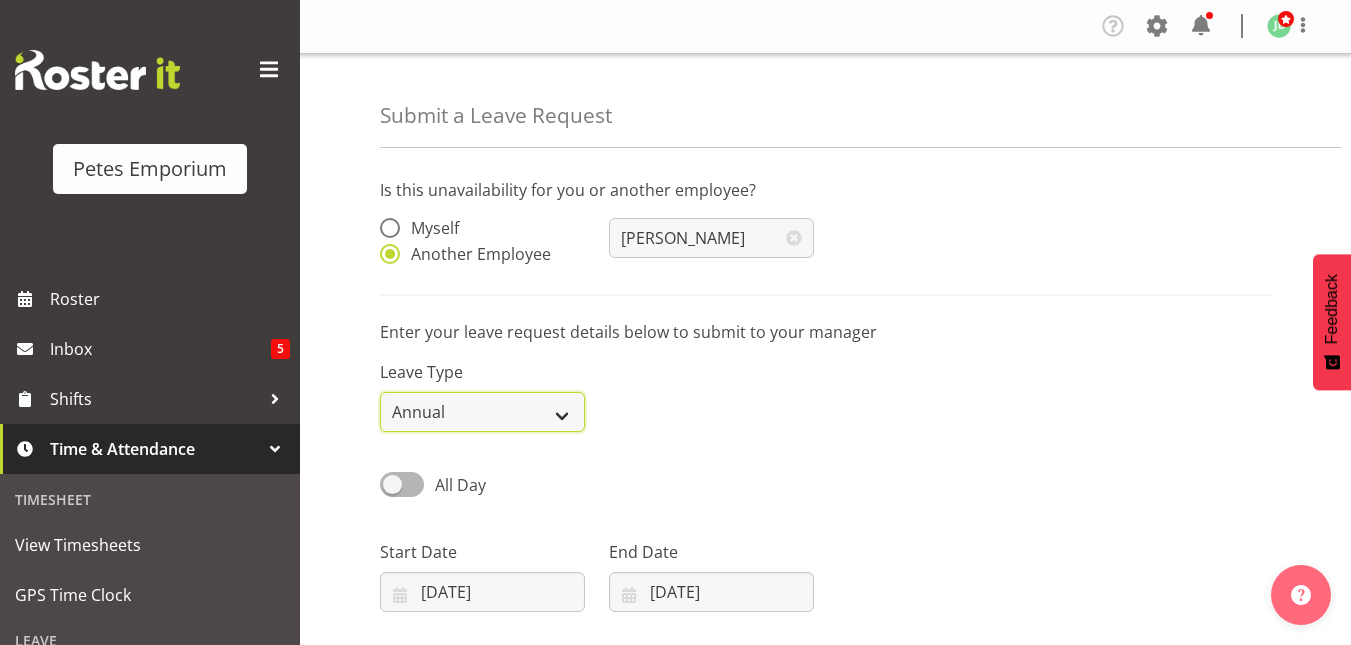 click on "Annual Sick Leave Without Pay Bereavement Domestic Violence Parental Jury Service Day In Lieu   Other" at bounding box center (482, 412) 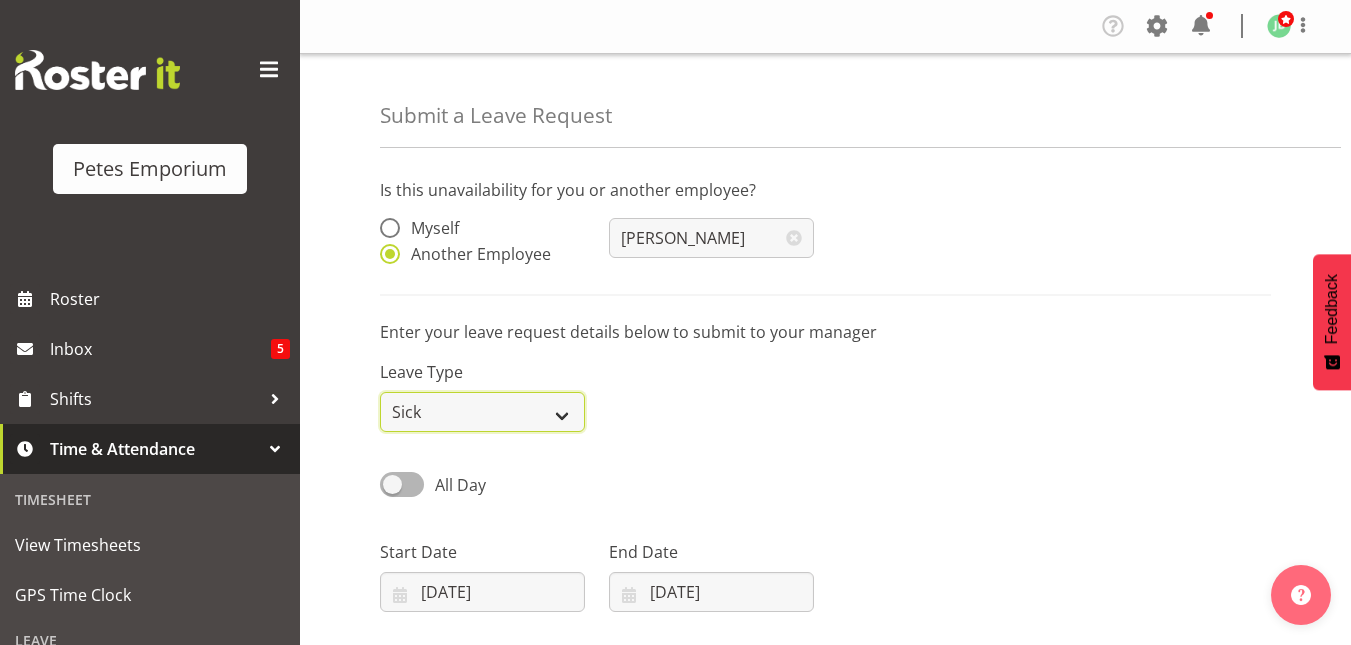 click on "Annual Sick Leave Without Pay Bereavement Domestic Violence Parental Jury Service Day In Lieu   Other" at bounding box center (482, 412) 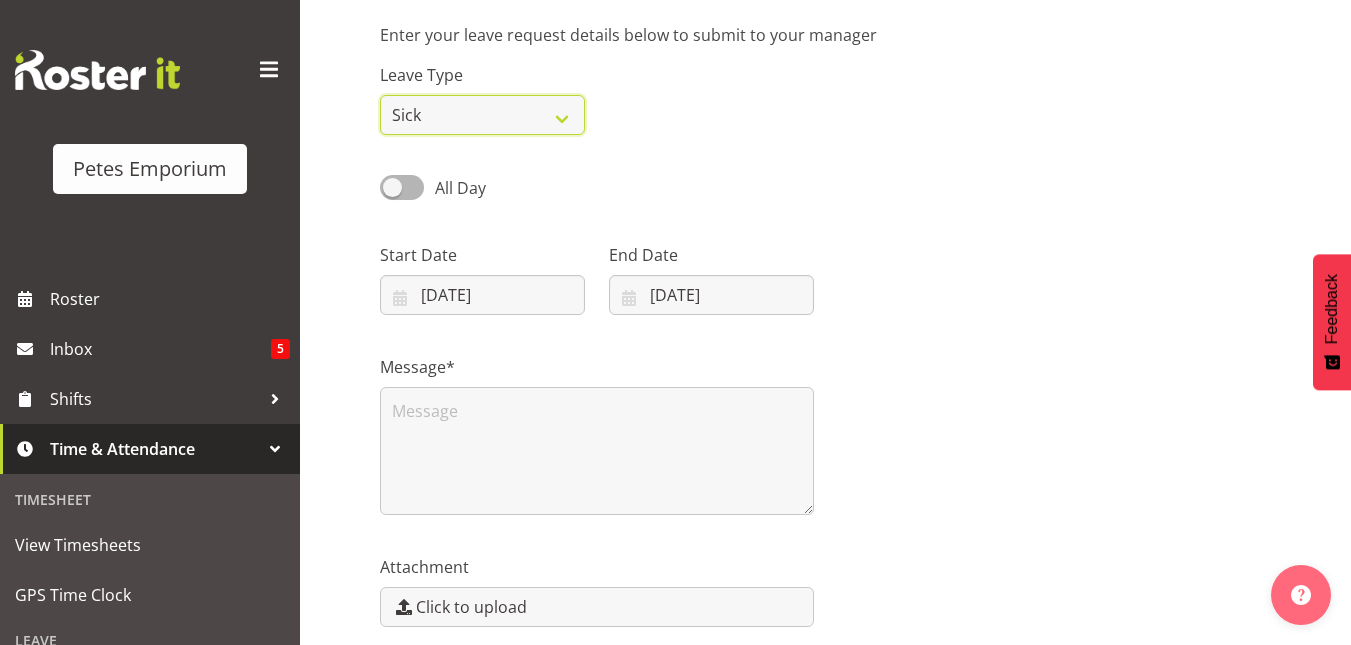 scroll, scrollTop: 303, scrollLeft: 0, axis: vertical 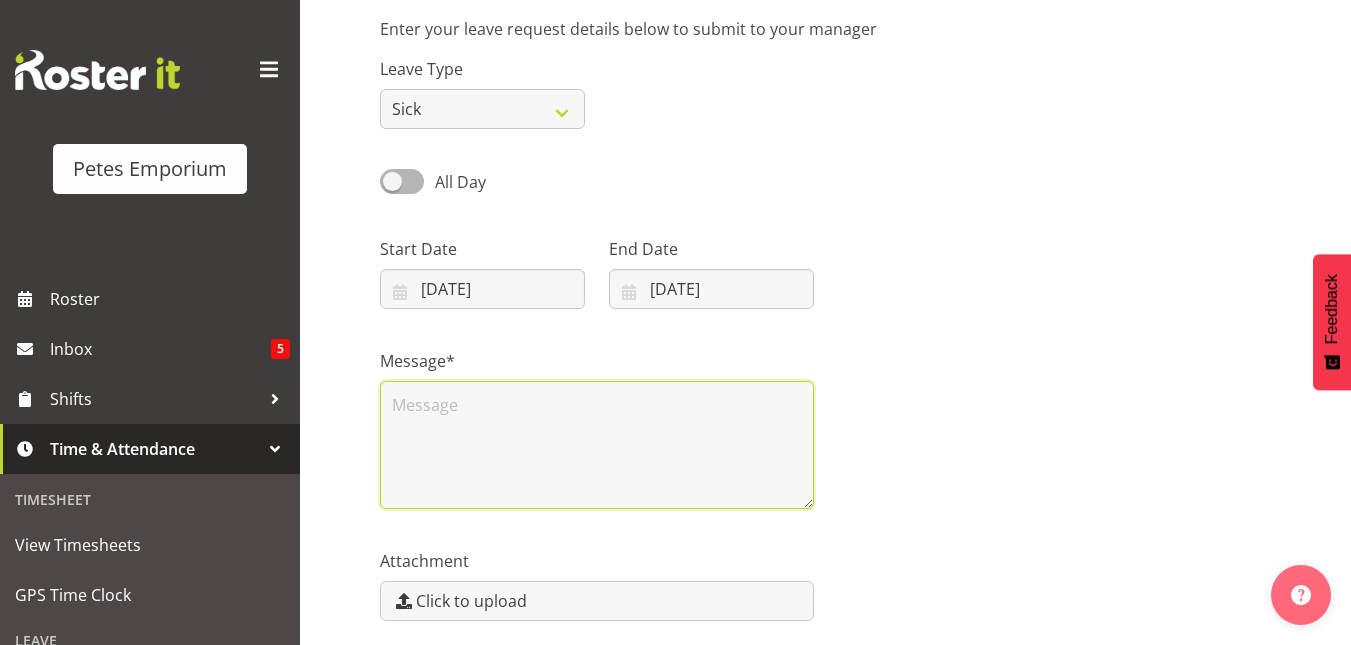 click at bounding box center (597, 445) 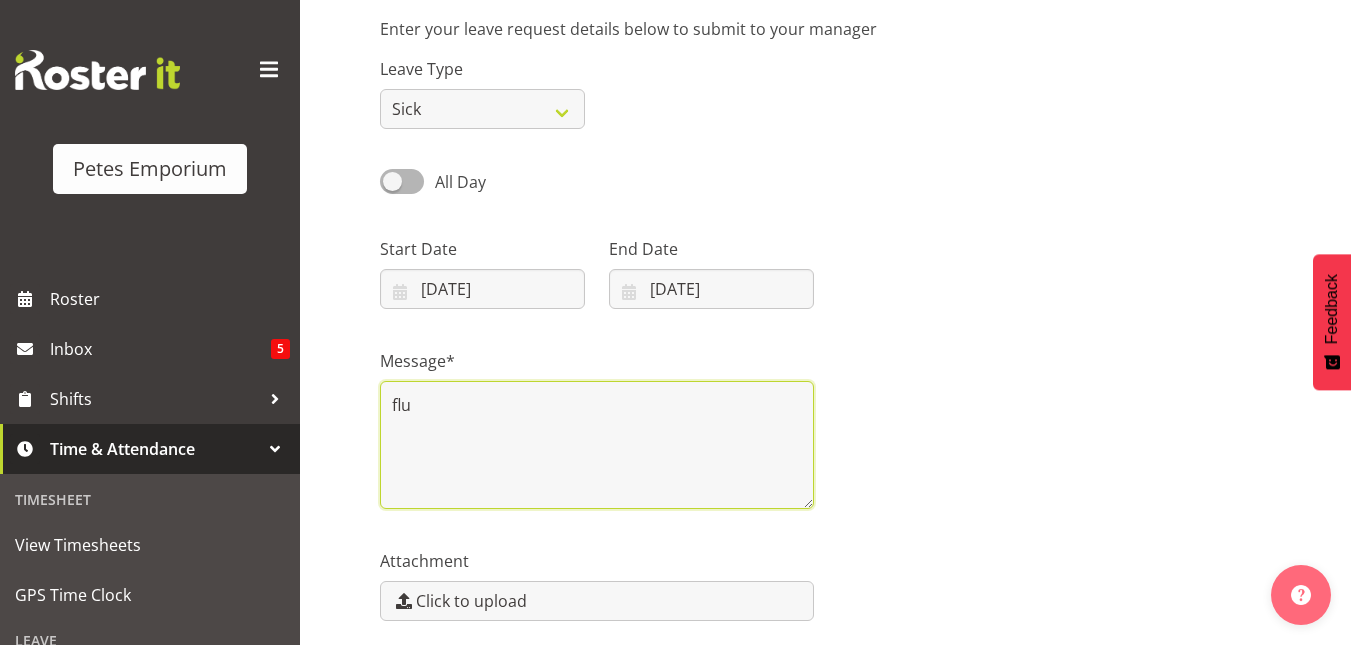 scroll, scrollTop: 381, scrollLeft: 0, axis: vertical 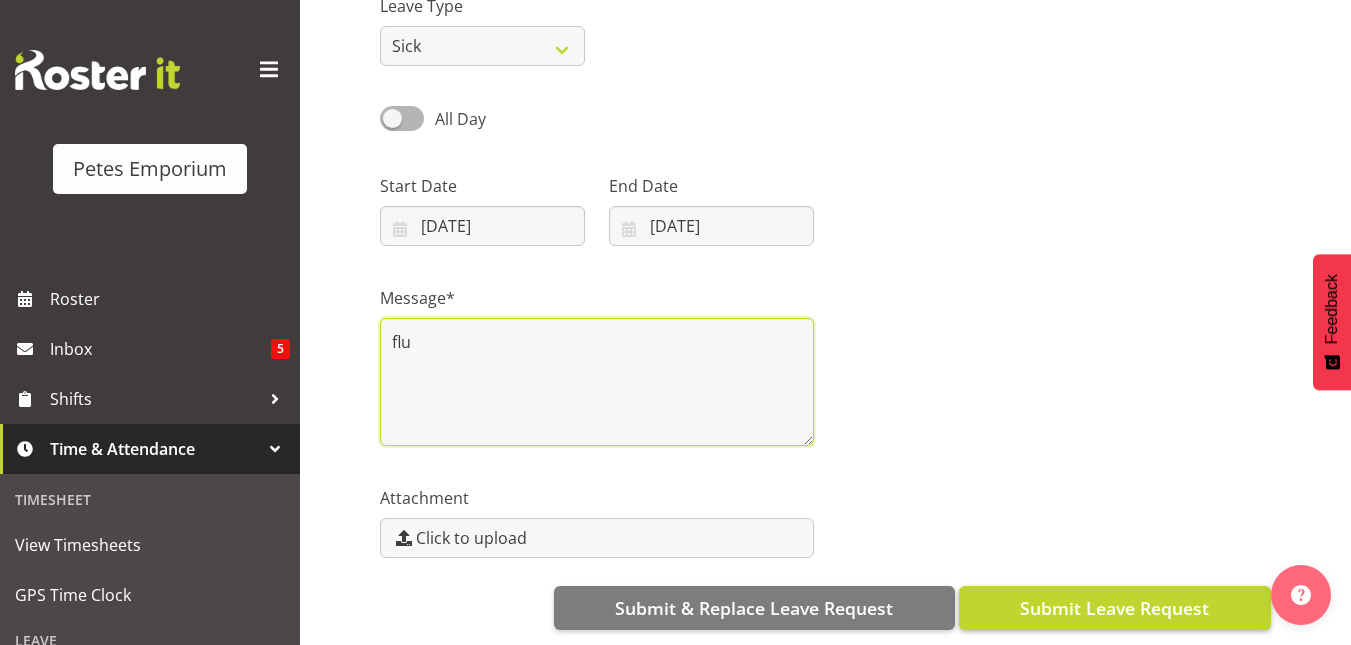 type on "flu" 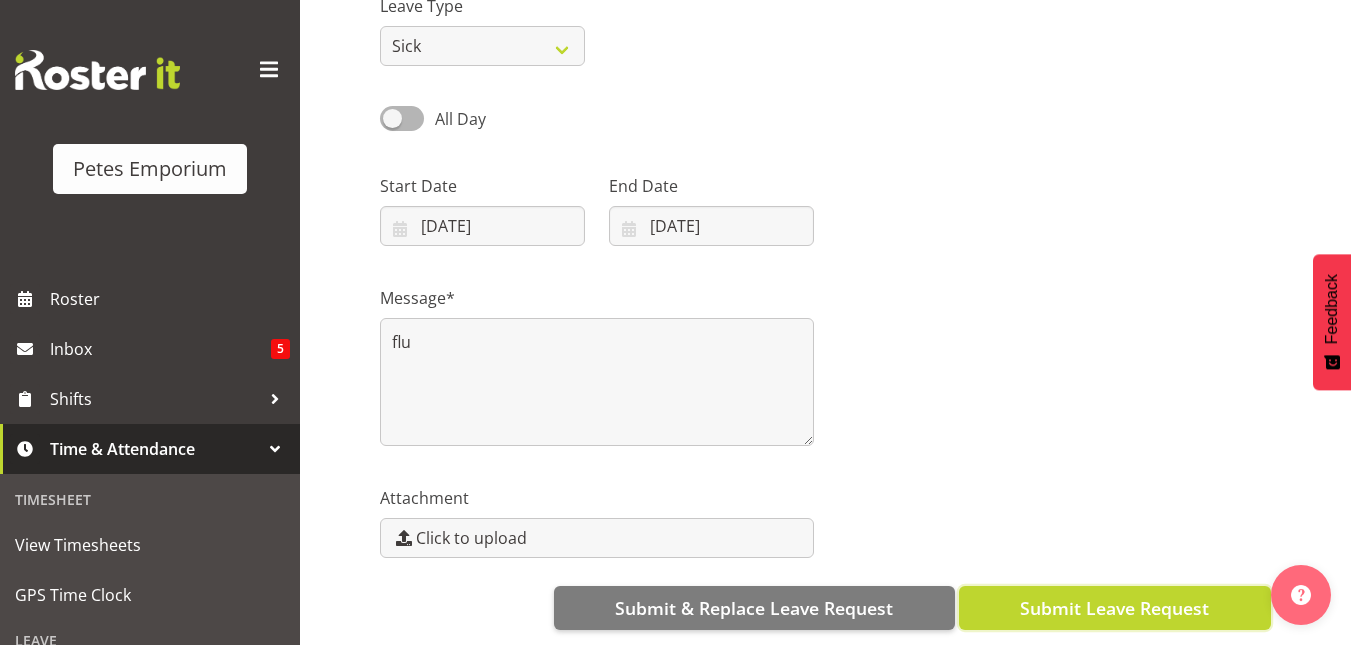 click on "Submit Leave Request" at bounding box center (1114, 608) 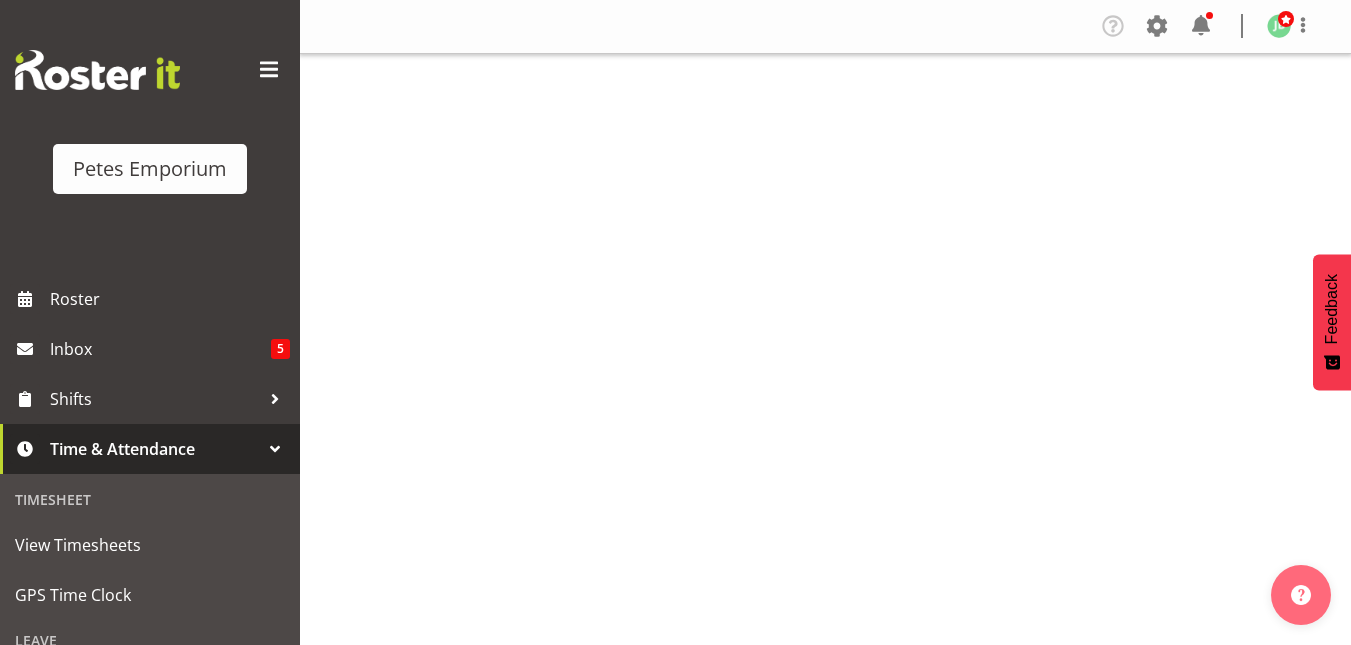 scroll, scrollTop: 0, scrollLeft: 0, axis: both 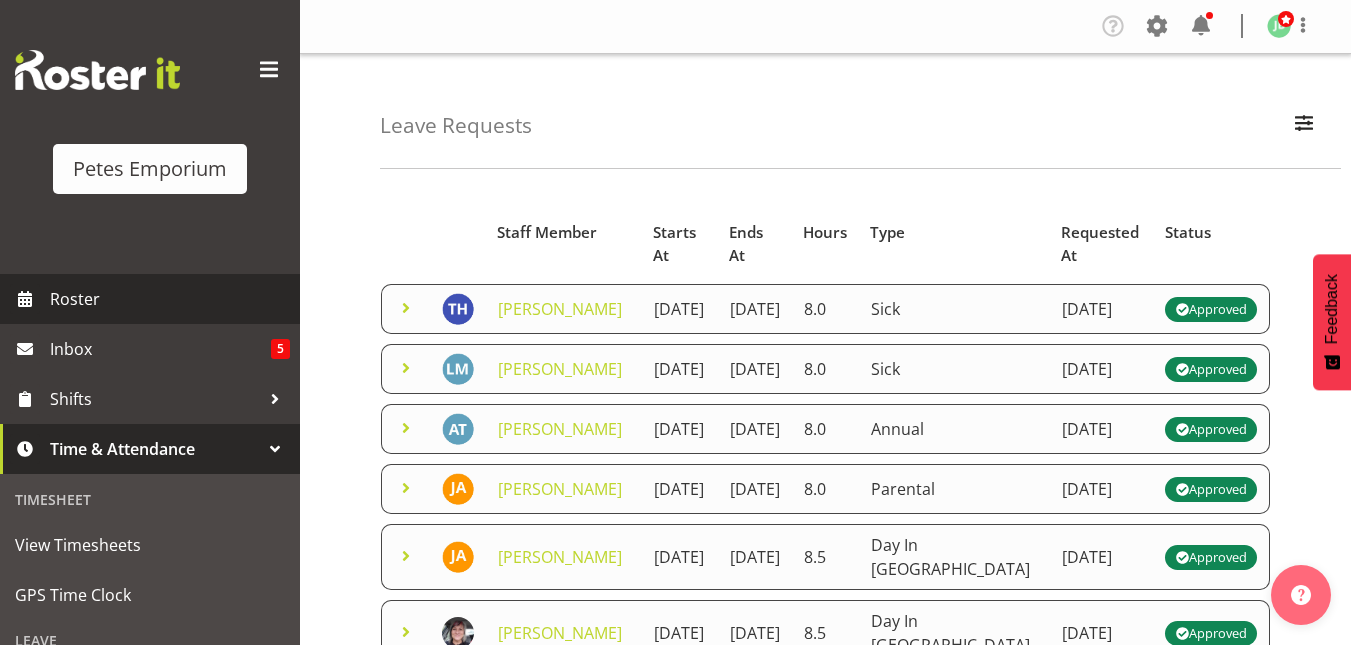 click on "Roster" at bounding box center (170, 299) 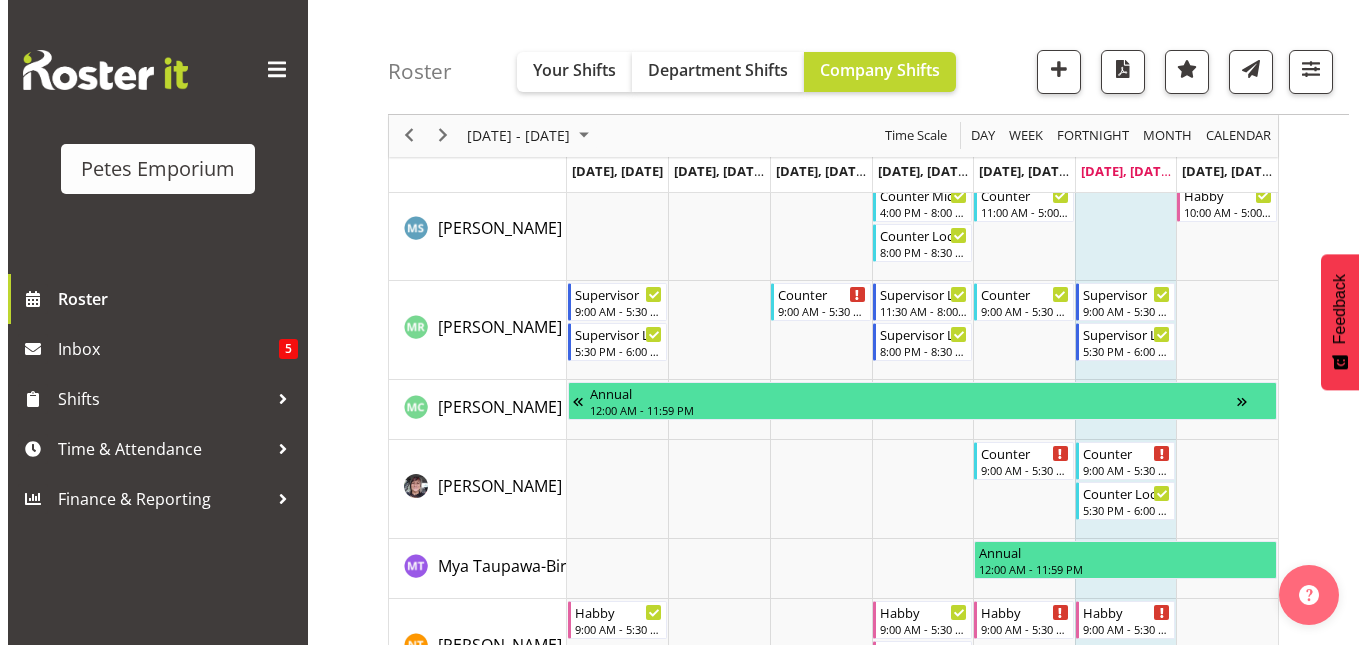 scroll, scrollTop: 1875, scrollLeft: 0, axis: vertical 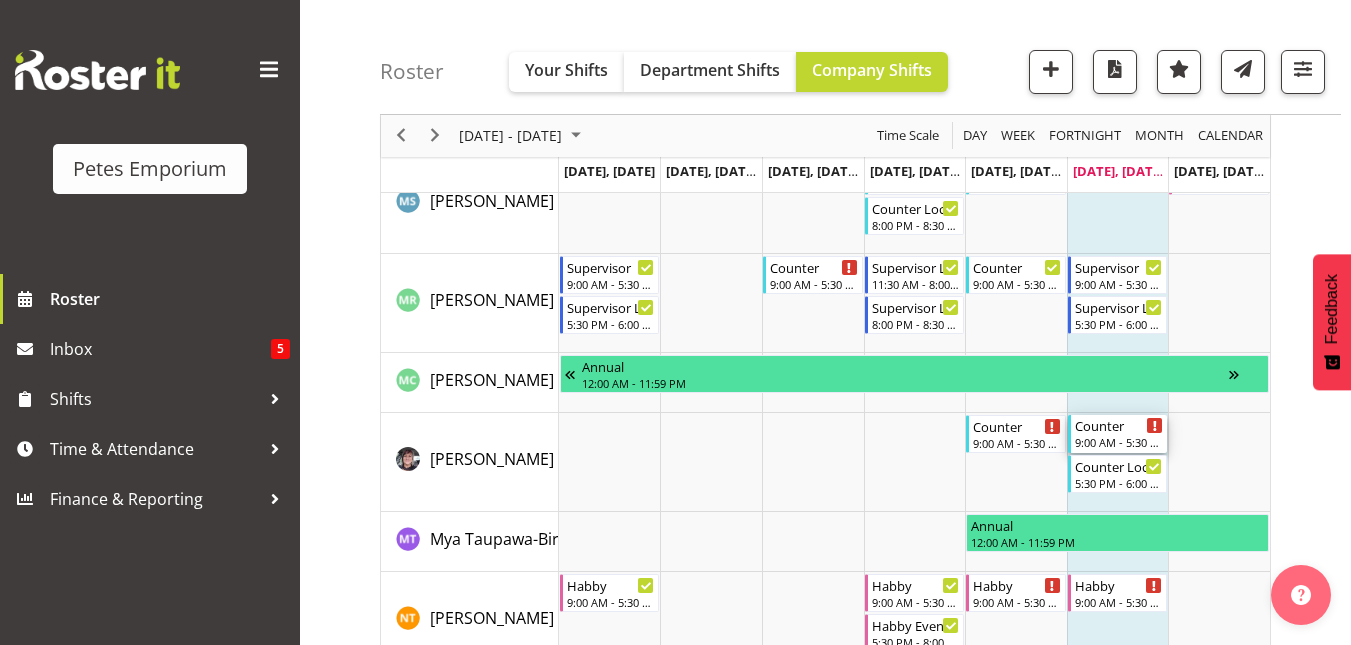 click on "9:00 AM - 5:30 PM" at bounding box center (1119, 442) 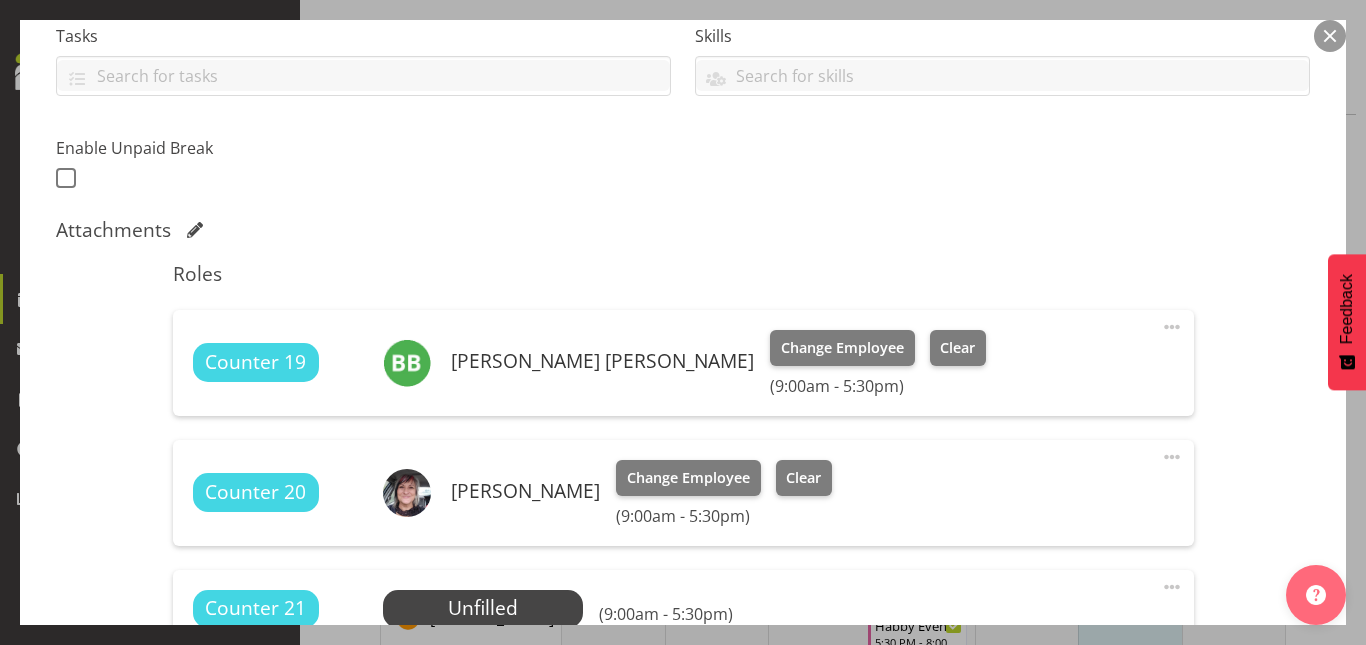 scroll, scrollTop: 439, scrollLeft: 0, axis: vertical 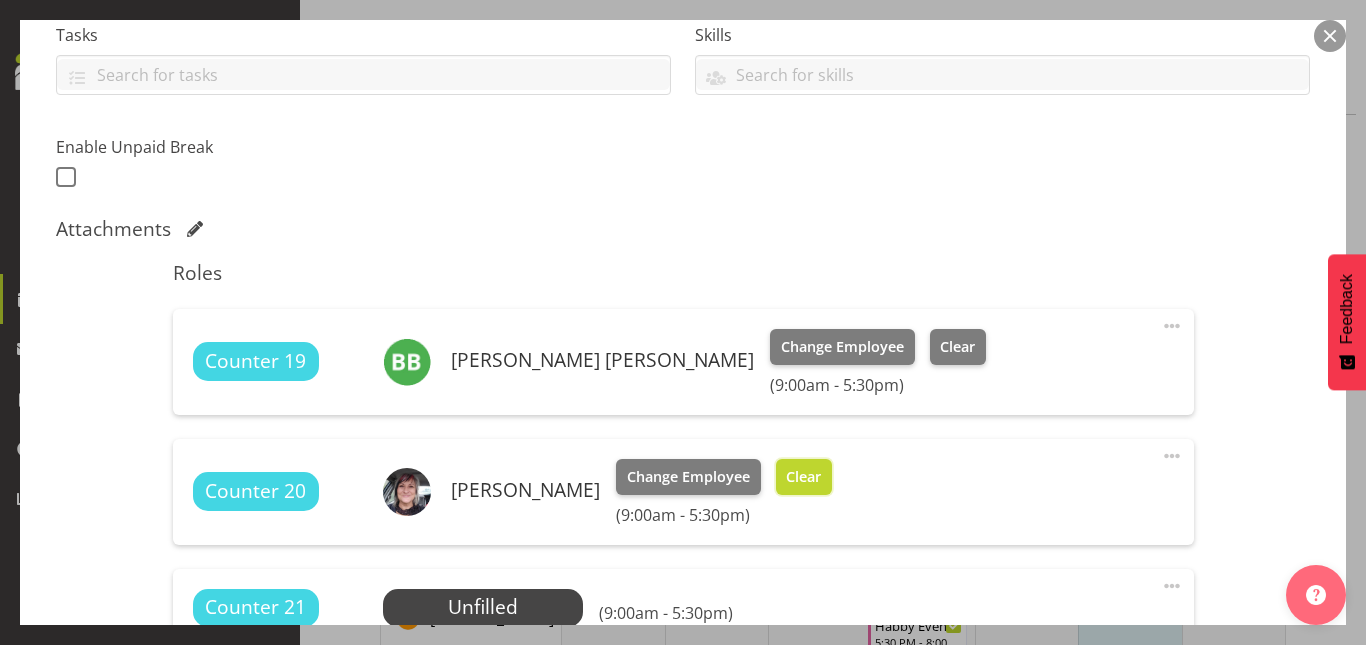 click on "Clear" at bounding box center [804, 477] 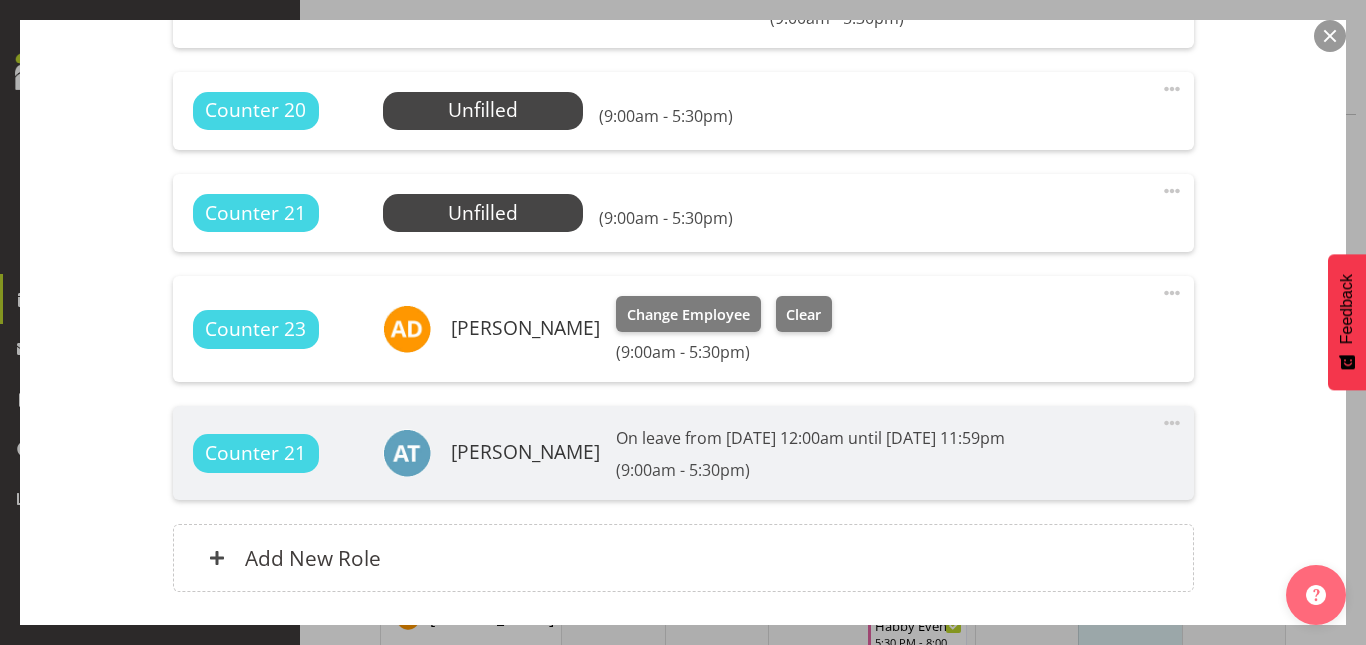 scroll, scrollTop: 951, scrollLeft: 0, axis: vertical 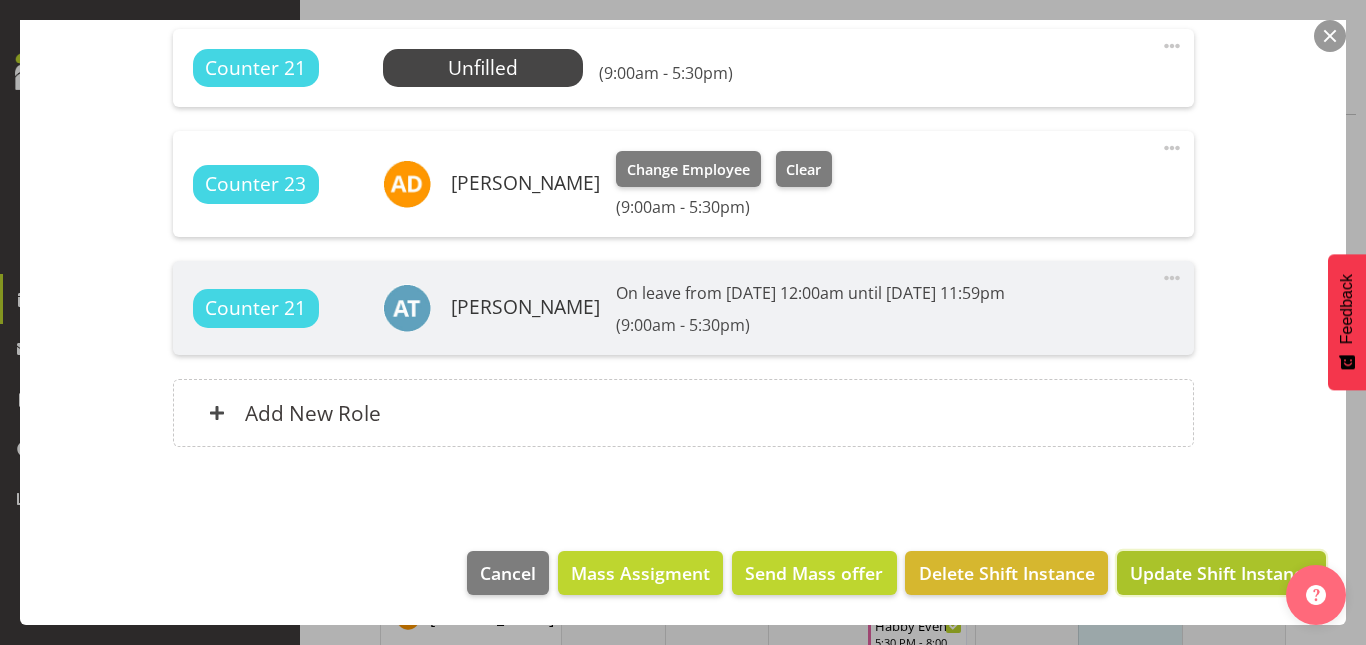 click on "Update Shift Instance" at bounding box center (1221, 573) 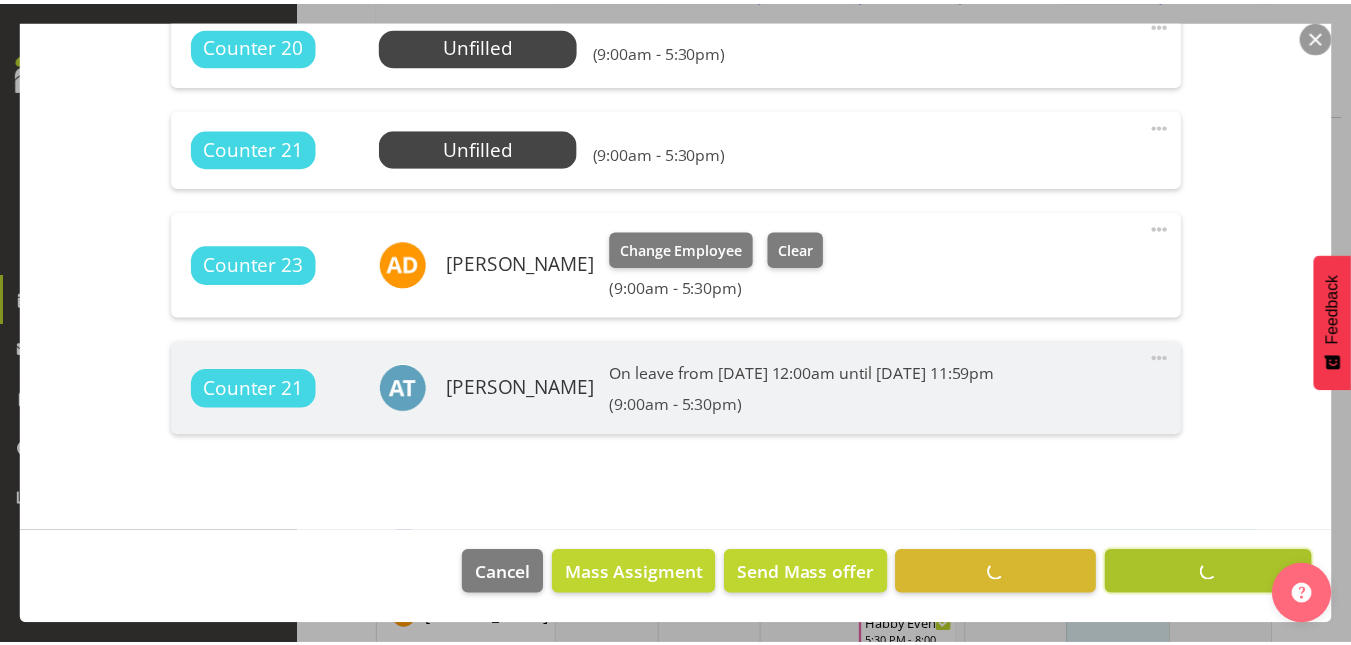 scroll, scrollTop: 871, scrollLeft: 0, axis: vertical 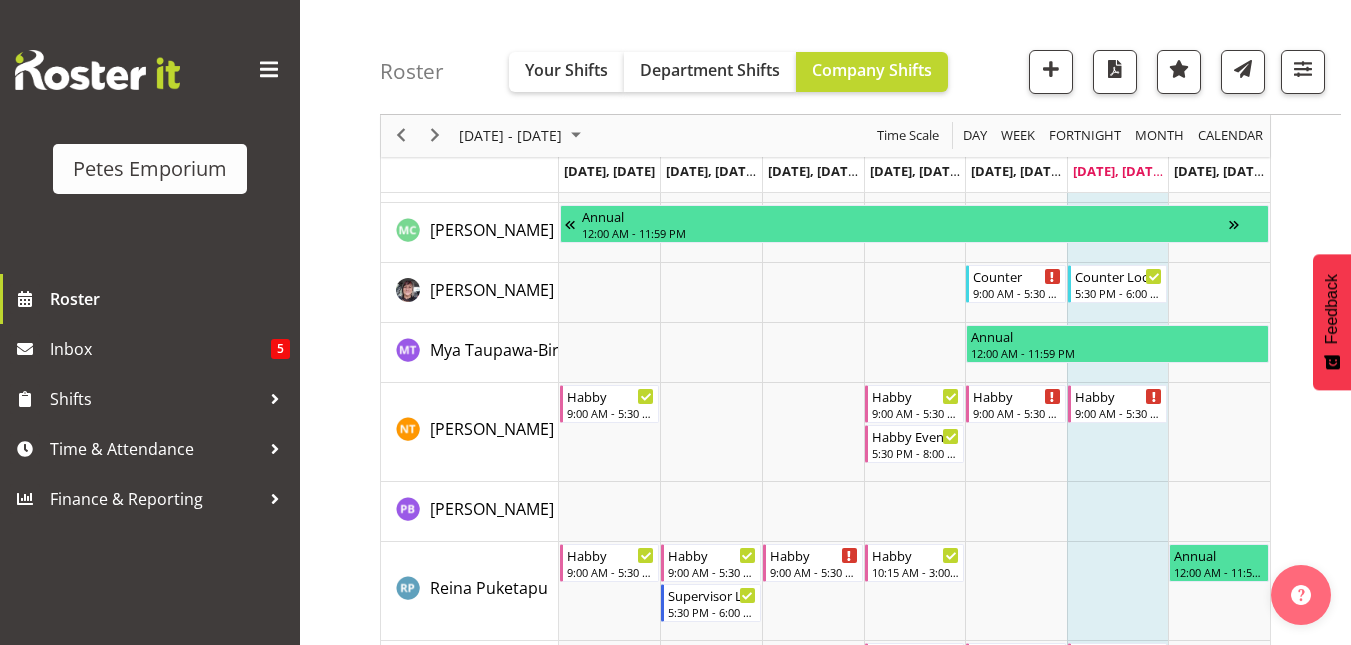 drag, startPoint x: 1107, startPoint y: 254, endPoint x: 1107, endPoint y: 274, distance: 20 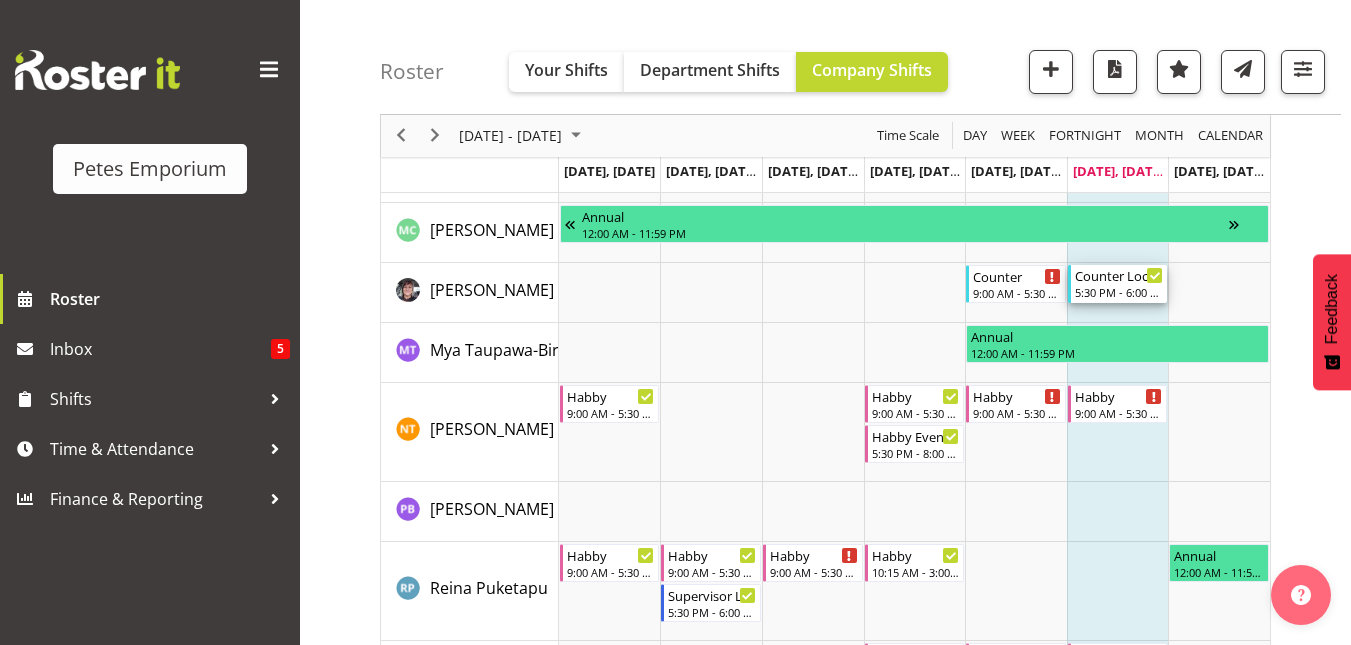 click on "Counter Lock Up" at bounding box center [1119, 275] 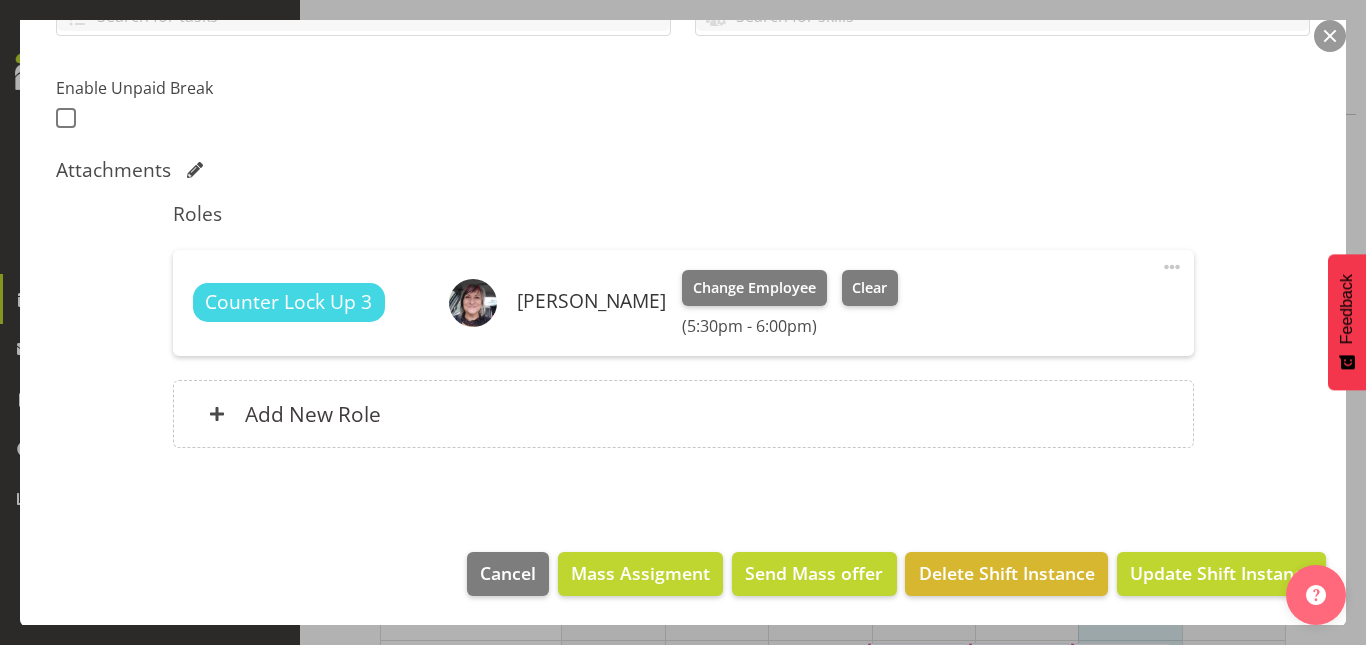 scroll, scrollTop: 499, scrollLeft: 0, axis: vertical 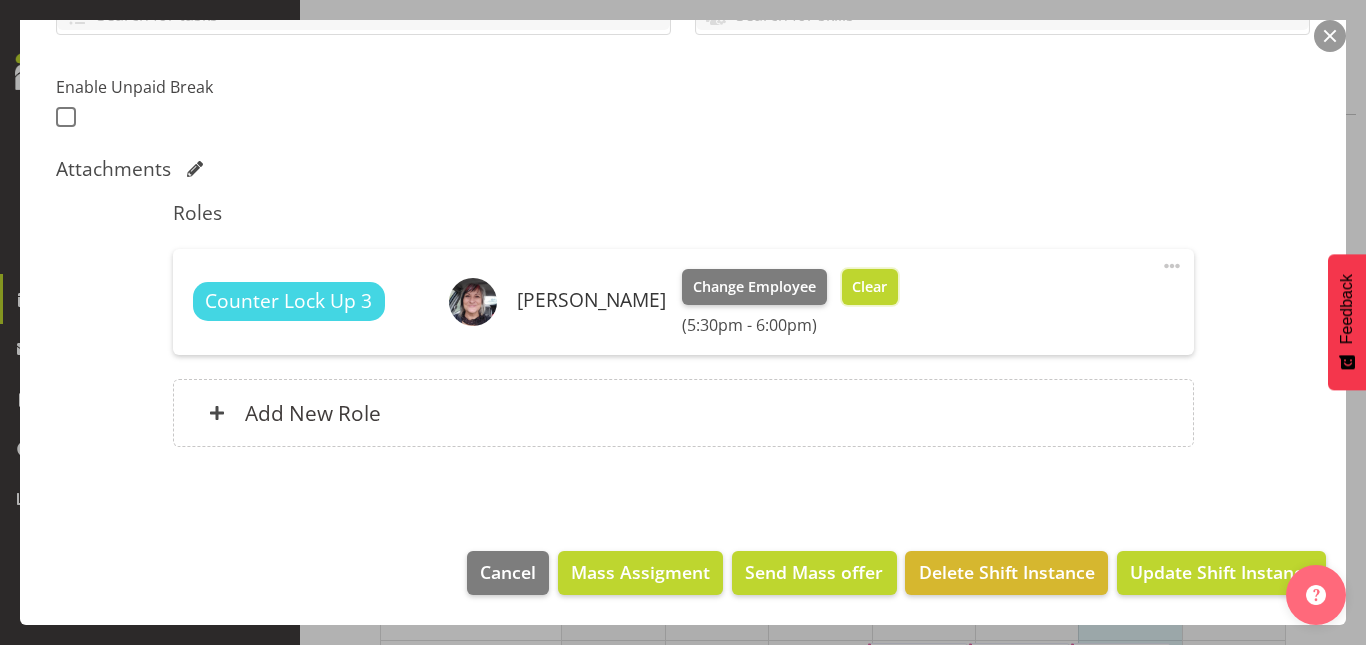 click on "Clear" at bounding box center (869, 287) 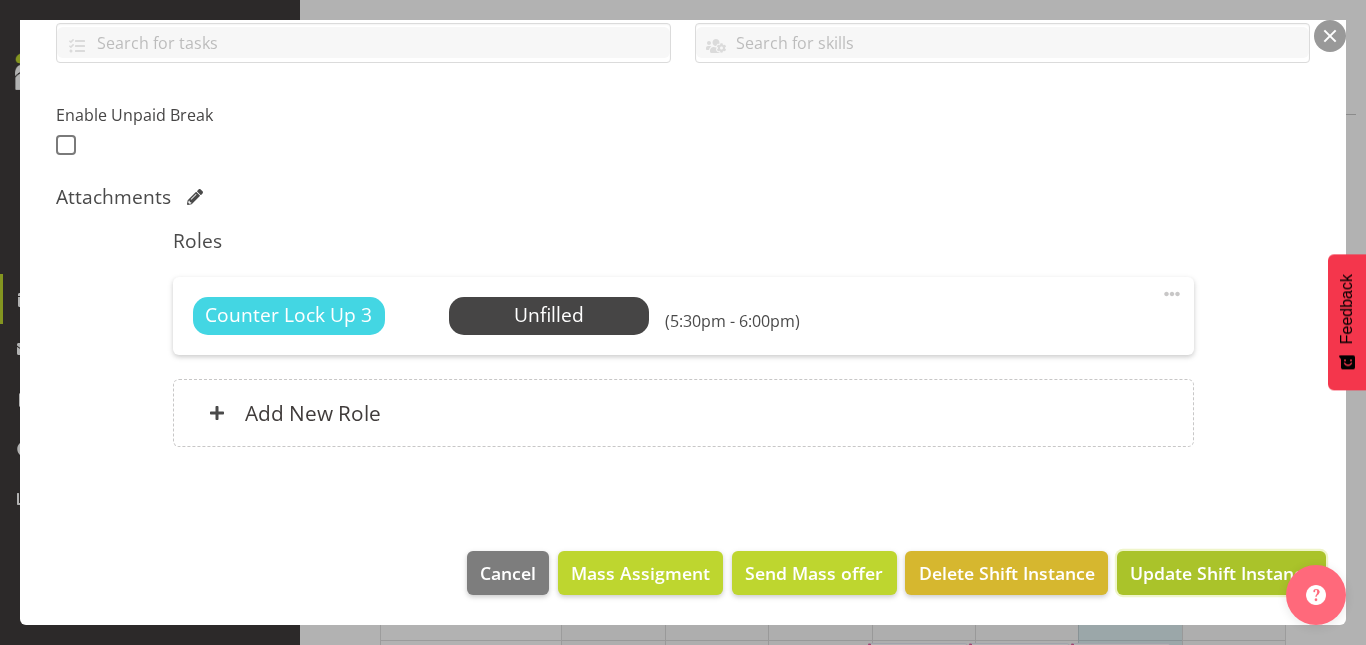 click on "Update Shift Instance" at bounding box center (1221, 573) 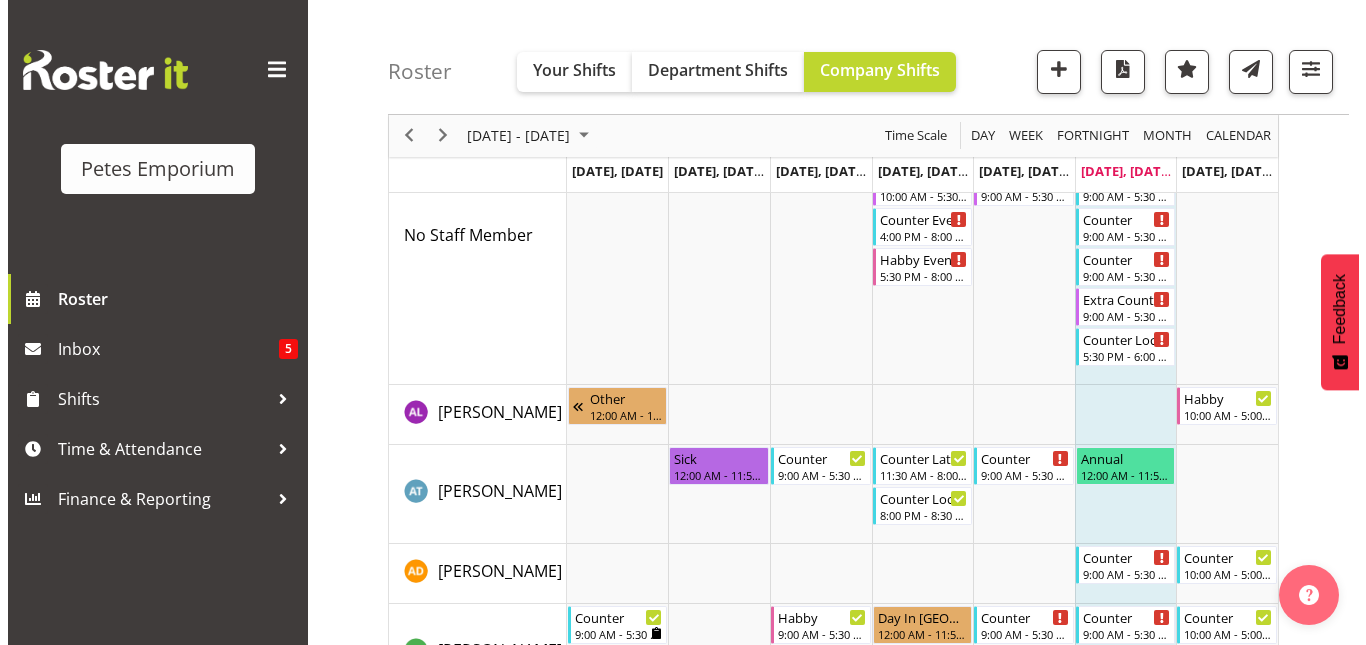 scroll, scrollTop: 0, scrollLeft: 0, axis: both 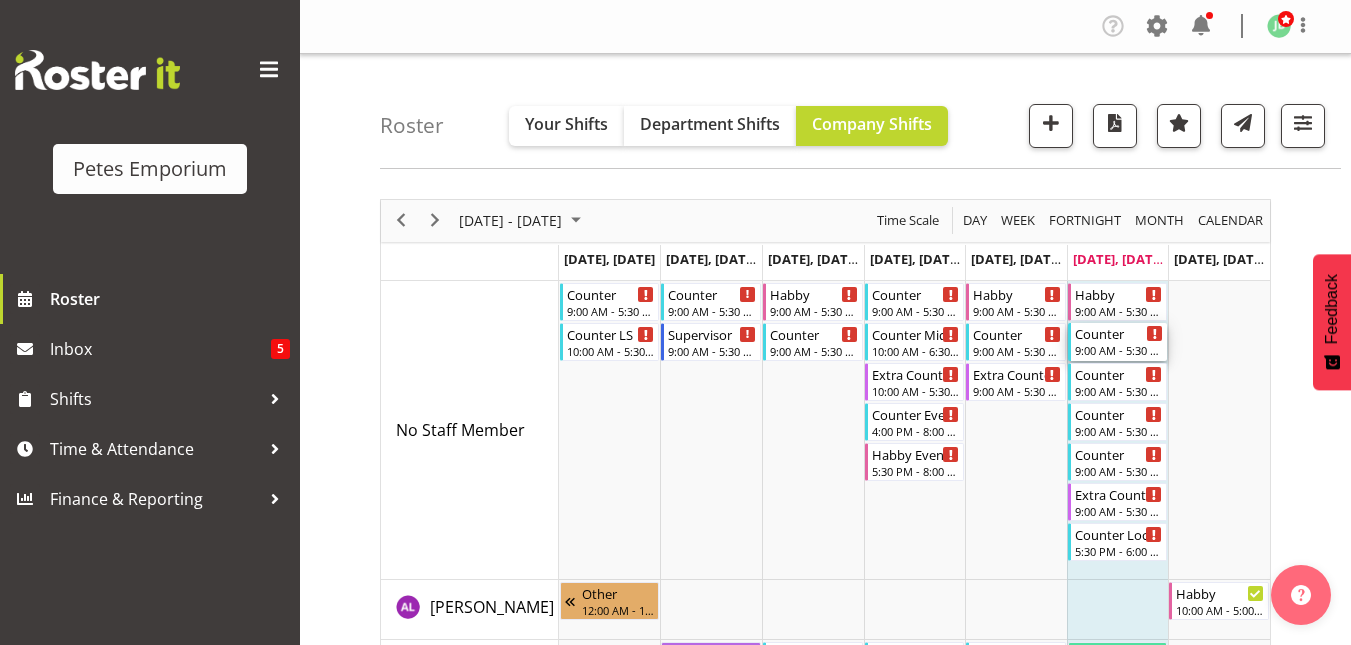 click on "Counter" at bounding box center (1119, 333) 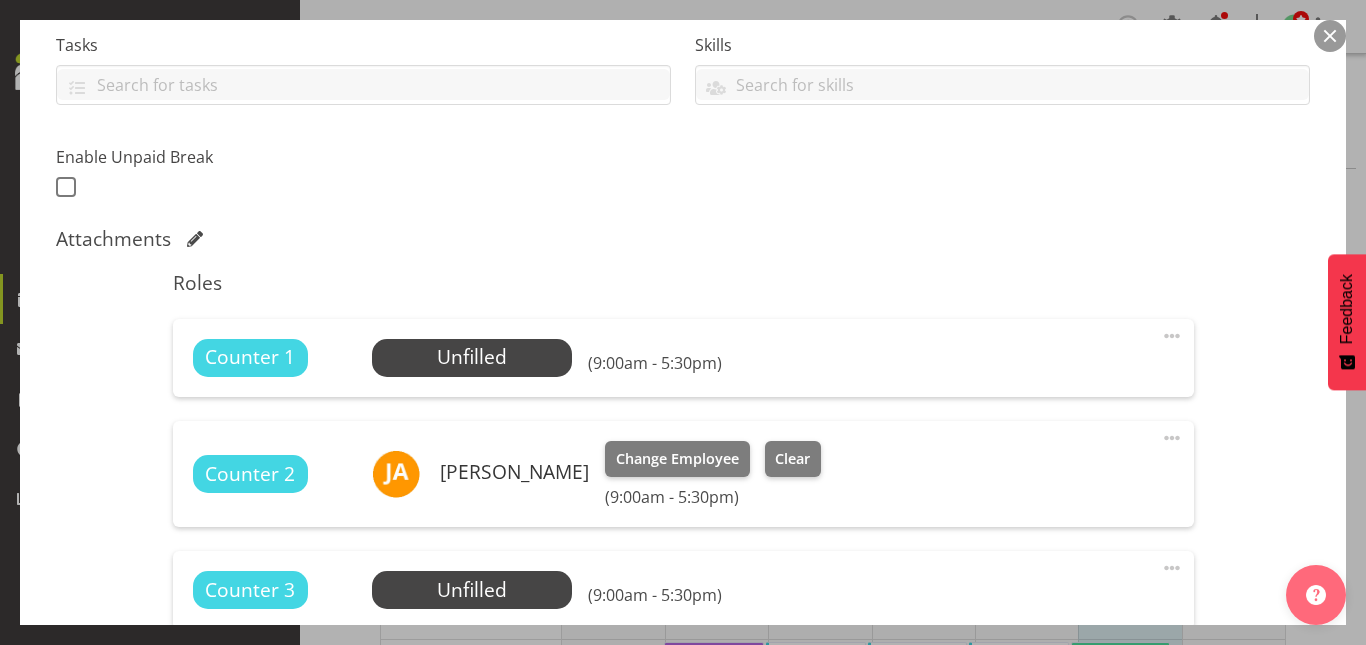 scroll, scrollTop: 430, scrollLeft: 0, axis: vertical 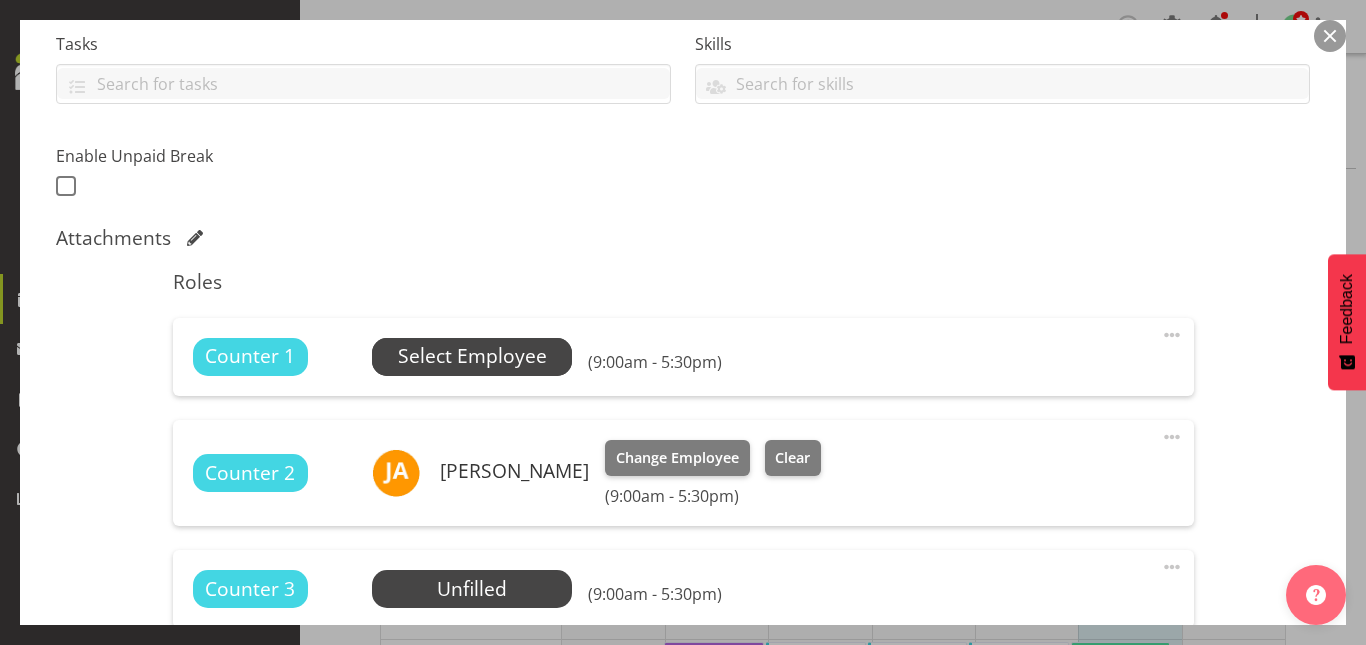 drag, startPoint x: 1110, startPoint y: 334, endPoint x: 489, endPoint y: 360, distance: 621.54407 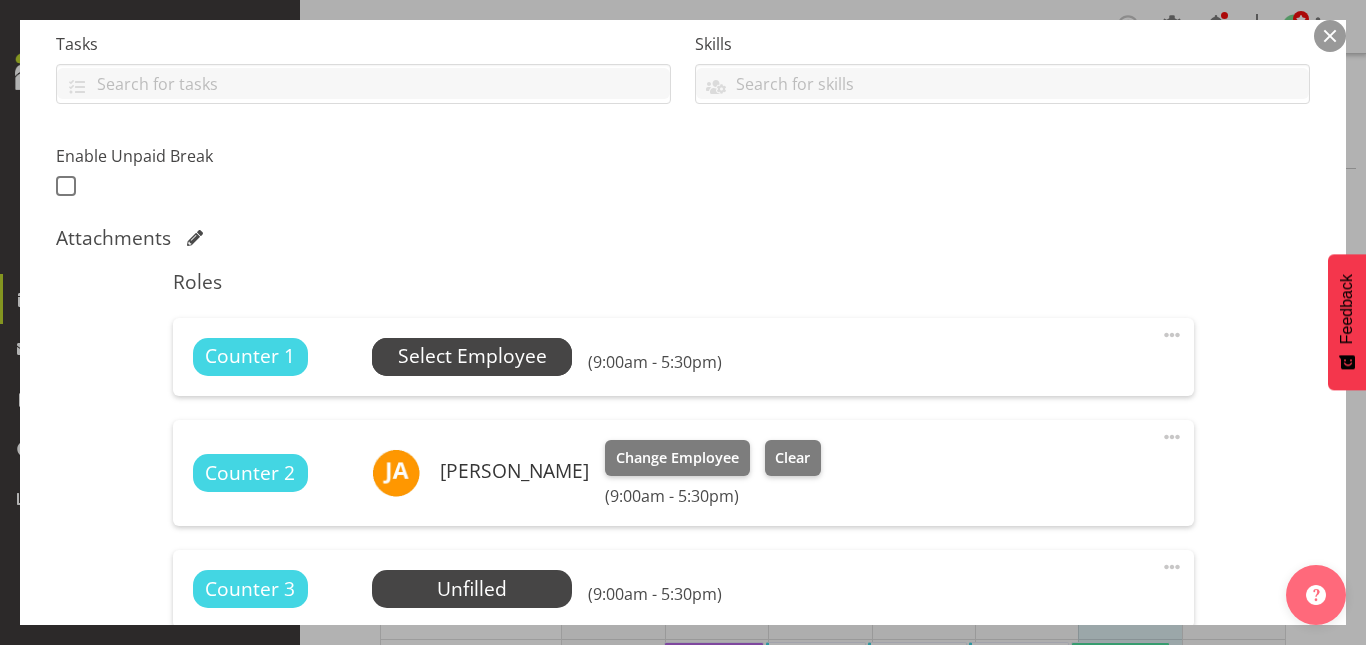 click on "Select Employee" at bounding box center (472, 356) 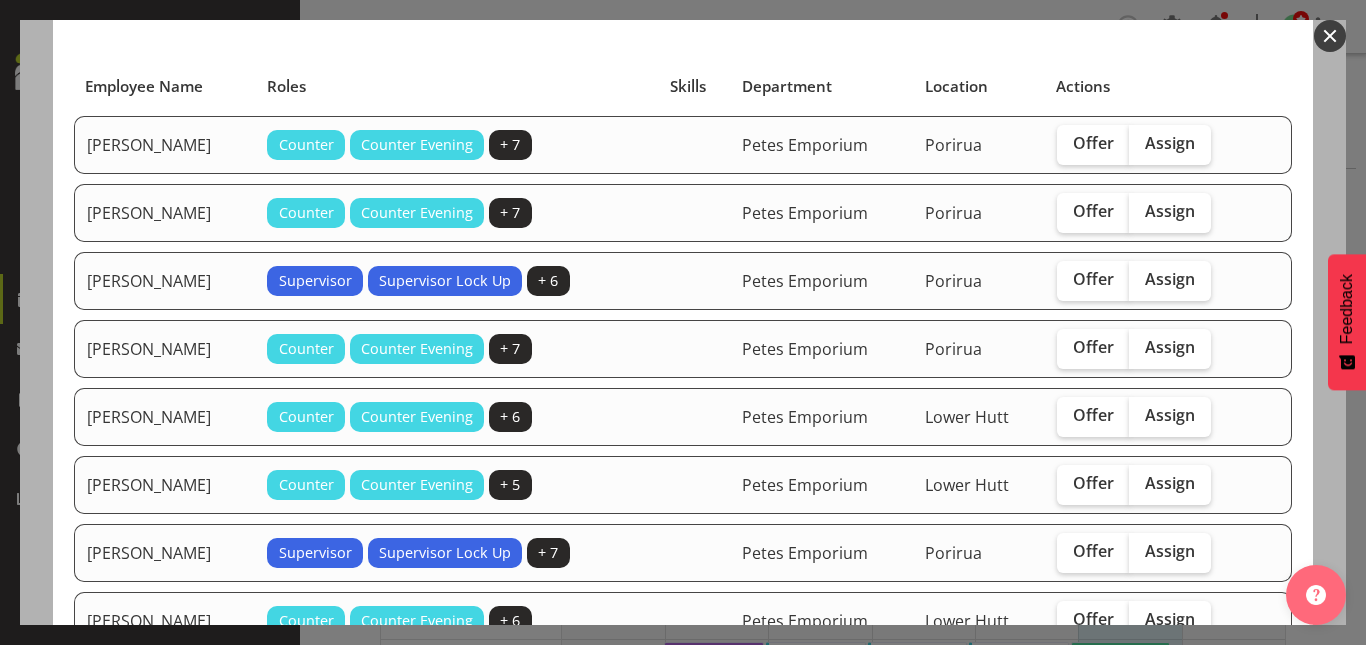 scroll, scrollTop: 154, scrollLeft: 0, axis: vertical 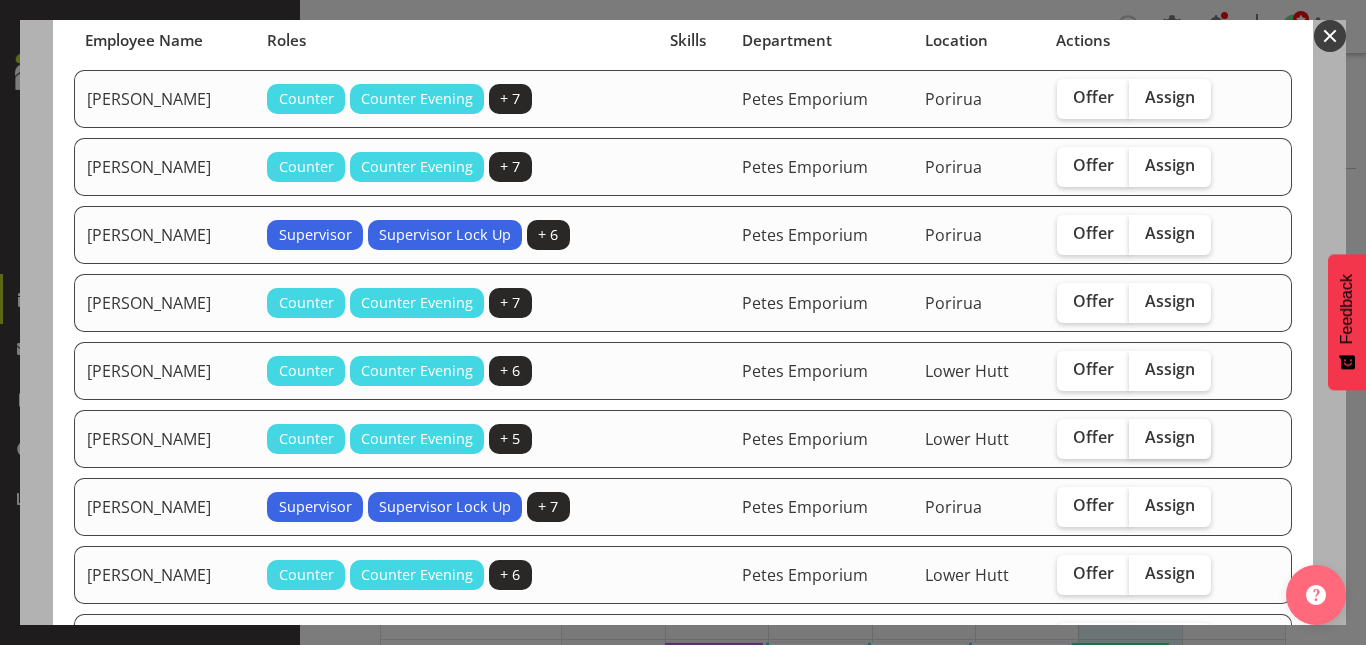click on "Assign" at bounding box center (1170, 439) 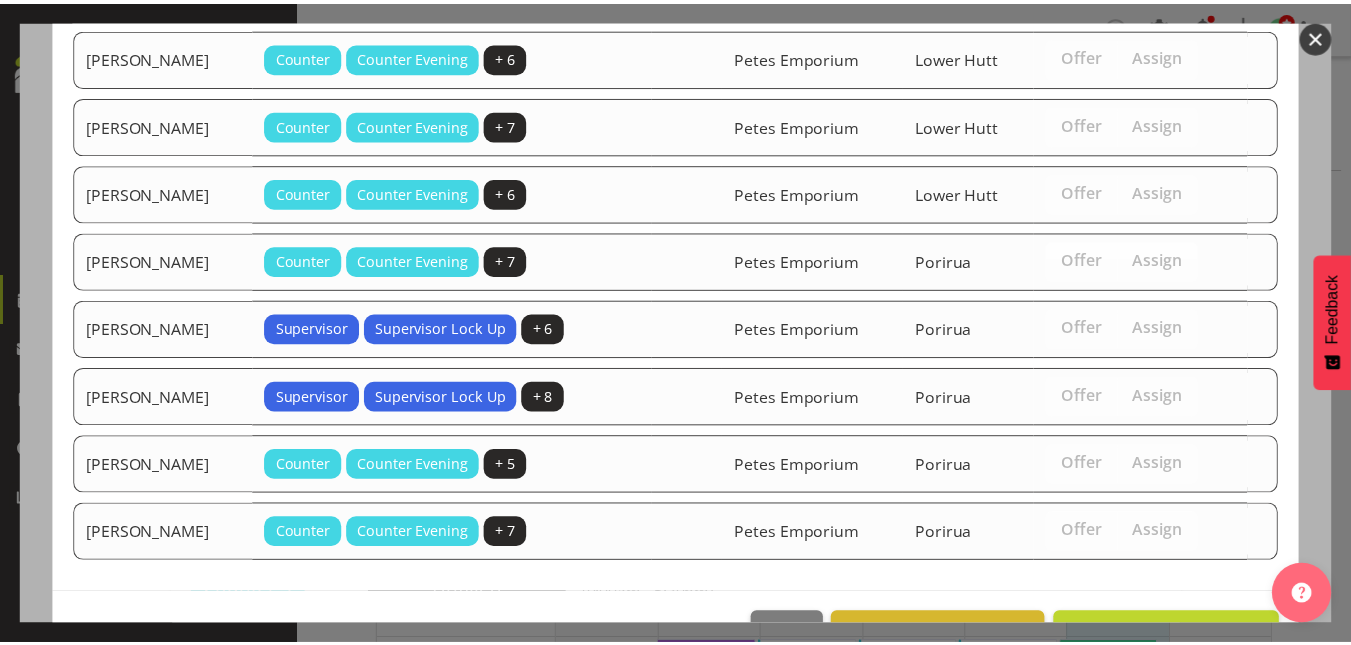 scroll, scrollTop: 734, scrollLeft: 0, axis: vertical 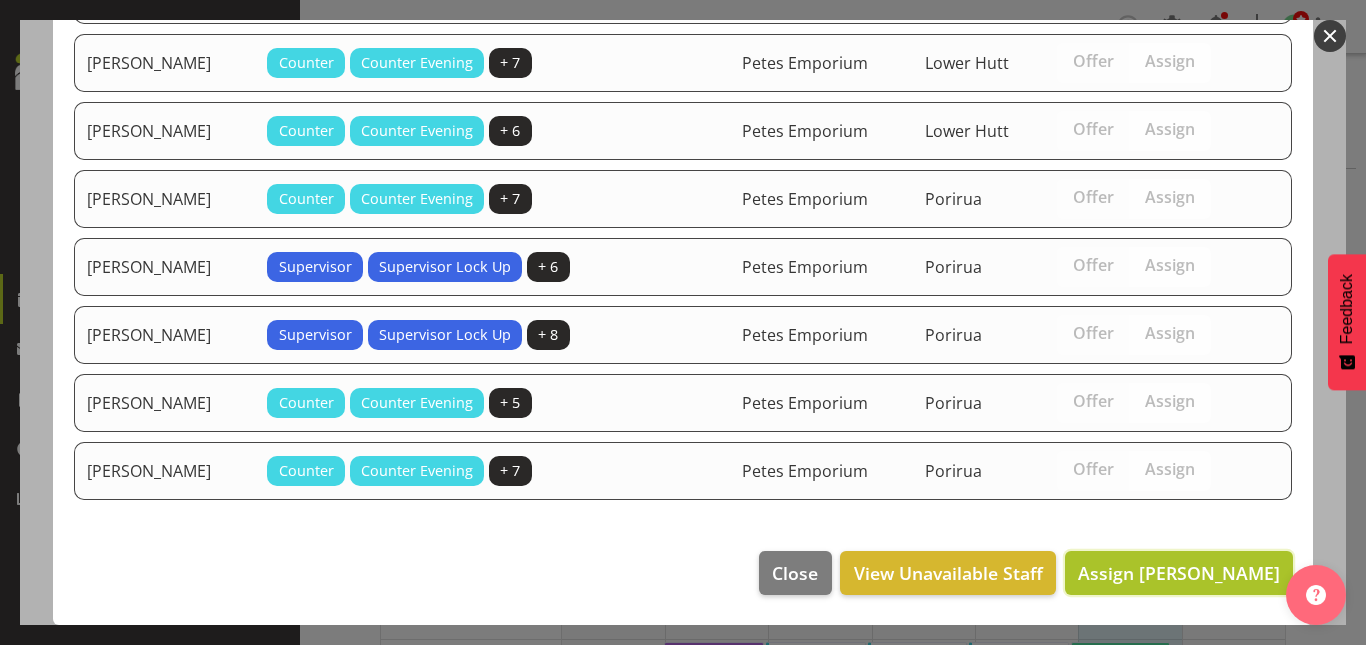click on "Assign [PERSON_NAME]" at bounding box center [1179, 573] 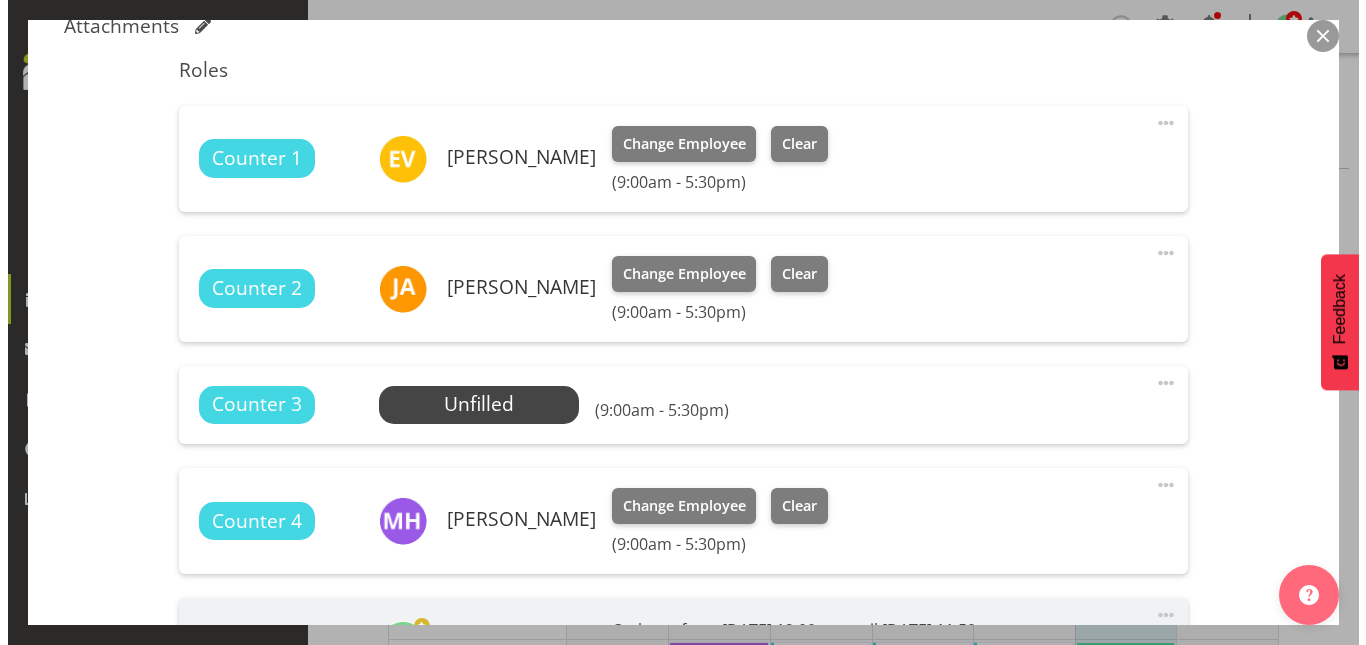 scroll, scrollTop: 642, scrollLeft: 0, axis: vertical 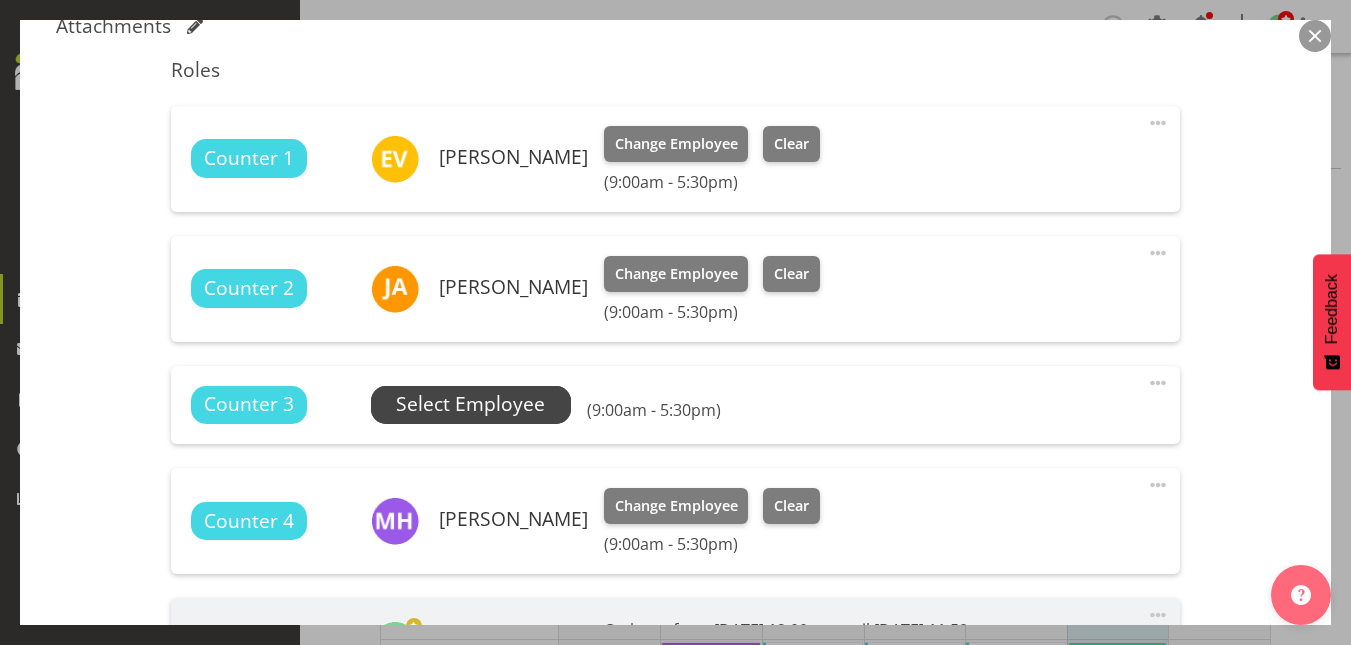 click on "Select Employee" at bounding box center [470, 404] 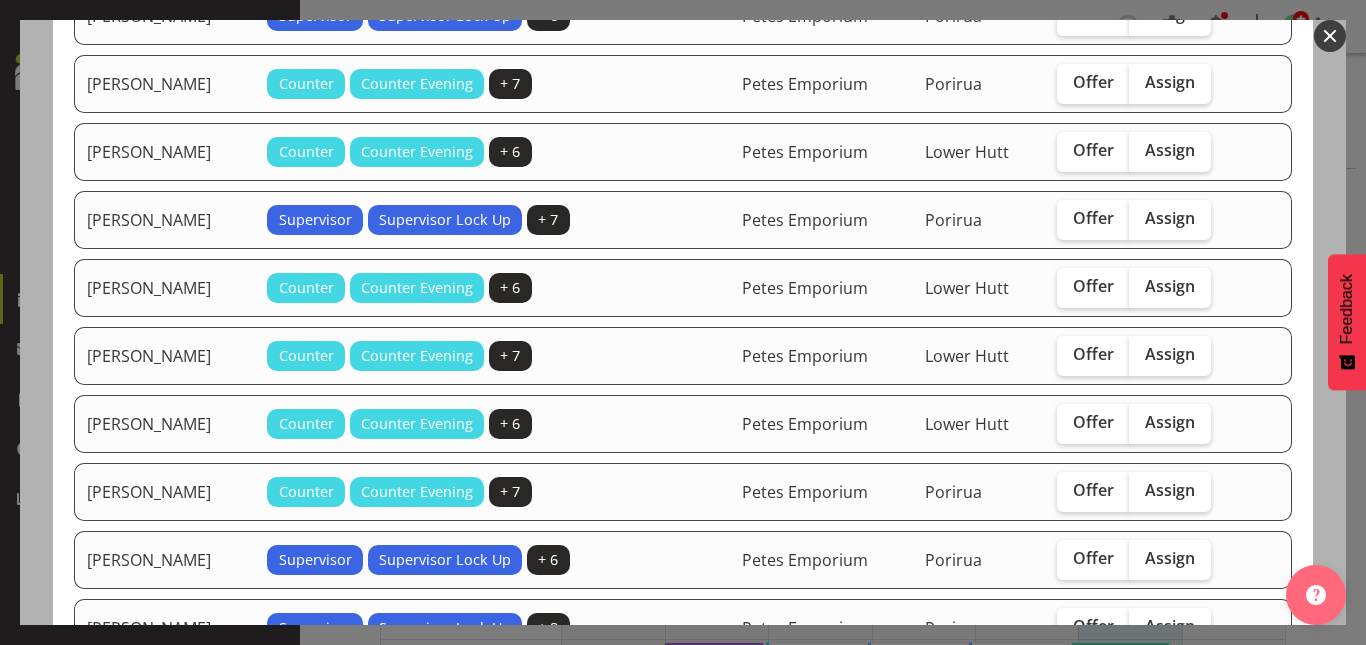scroll, scrollTop: 387, scrollLeft: 0, axis: vertical 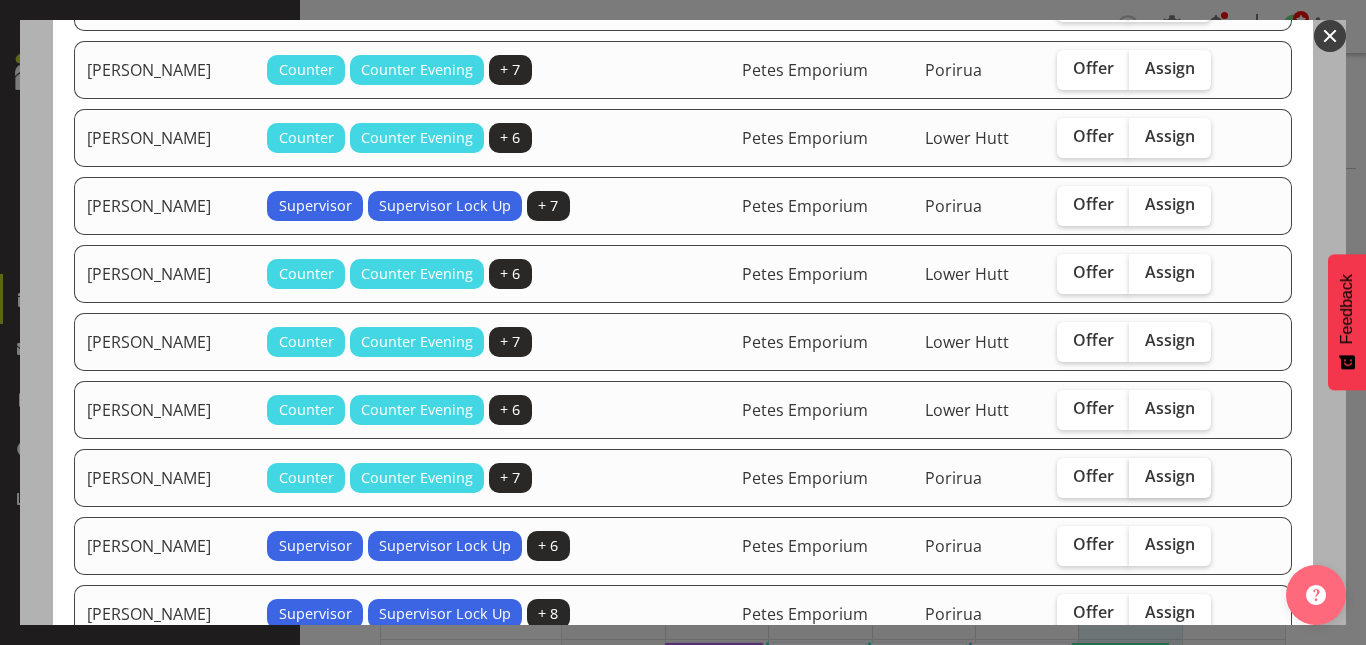 click on "Assign" at bounding box center [1170, 476] 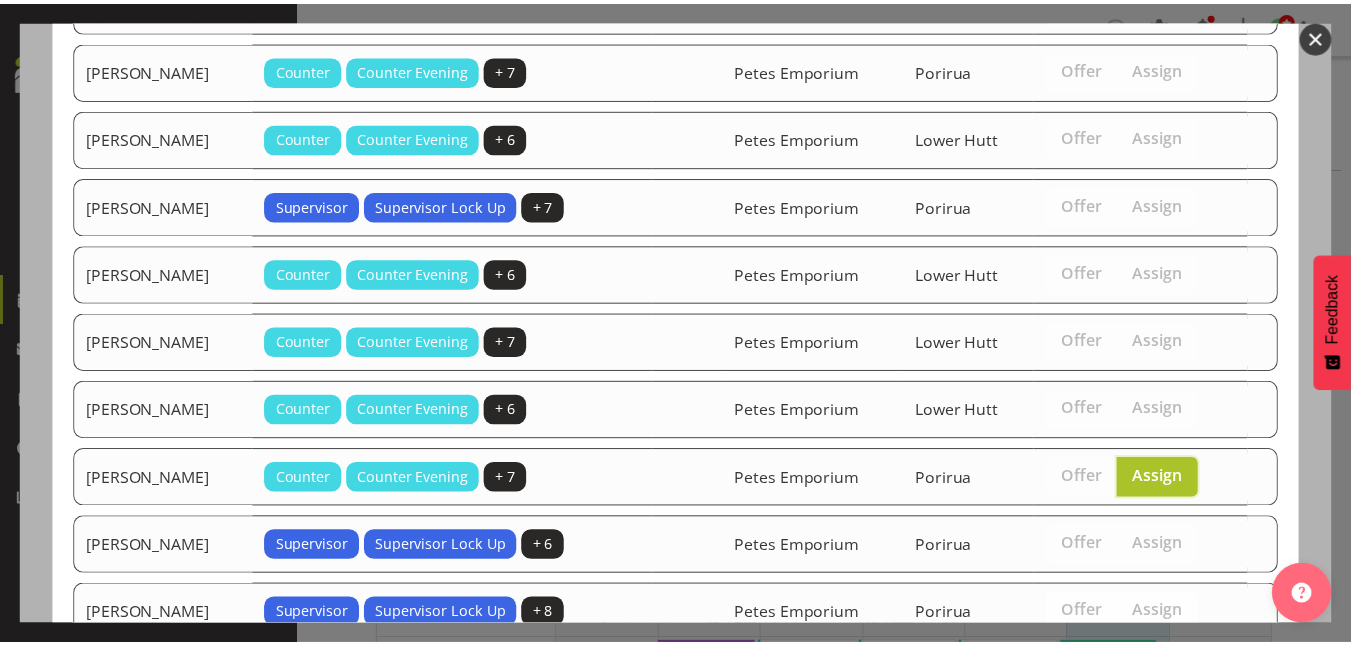 scroll, scrollTop: 666, scrollLeft: 0, axis: vertical 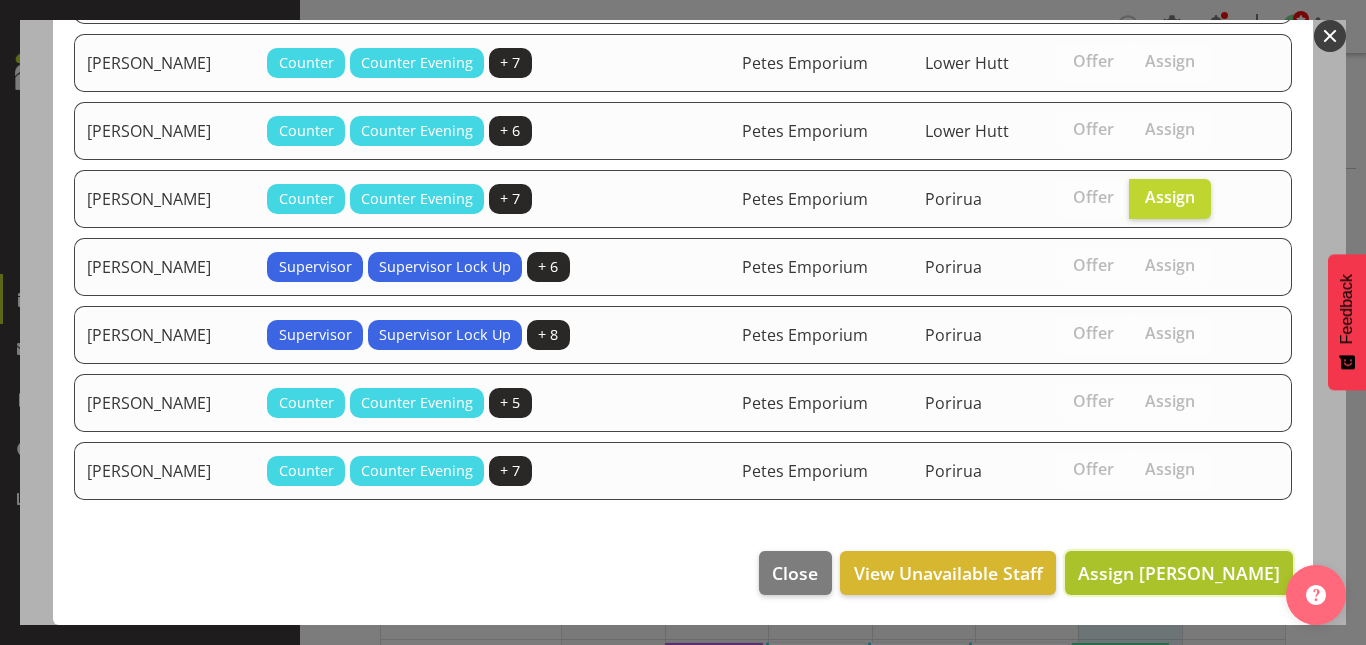 click on "Assign [PERSON_NAME]" at bounding box center (1179, 573) 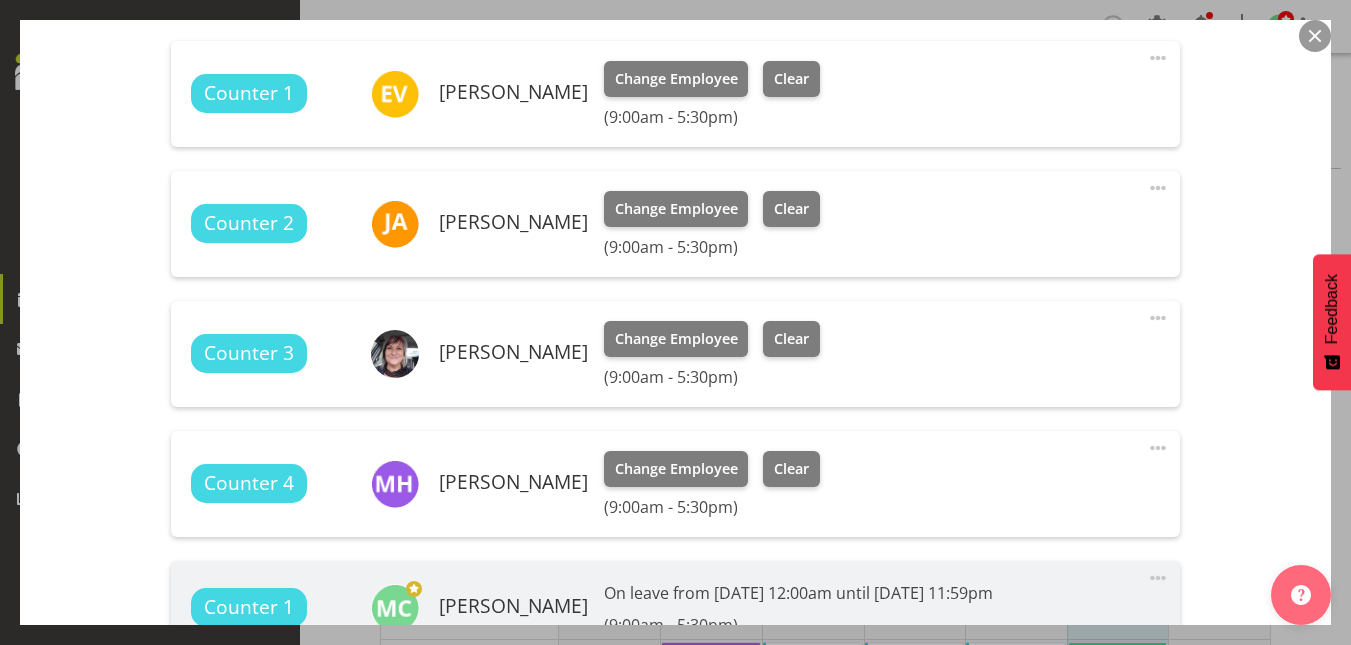 scroll, scrollTop: 804, scrollLeft: 0, axis: vertical 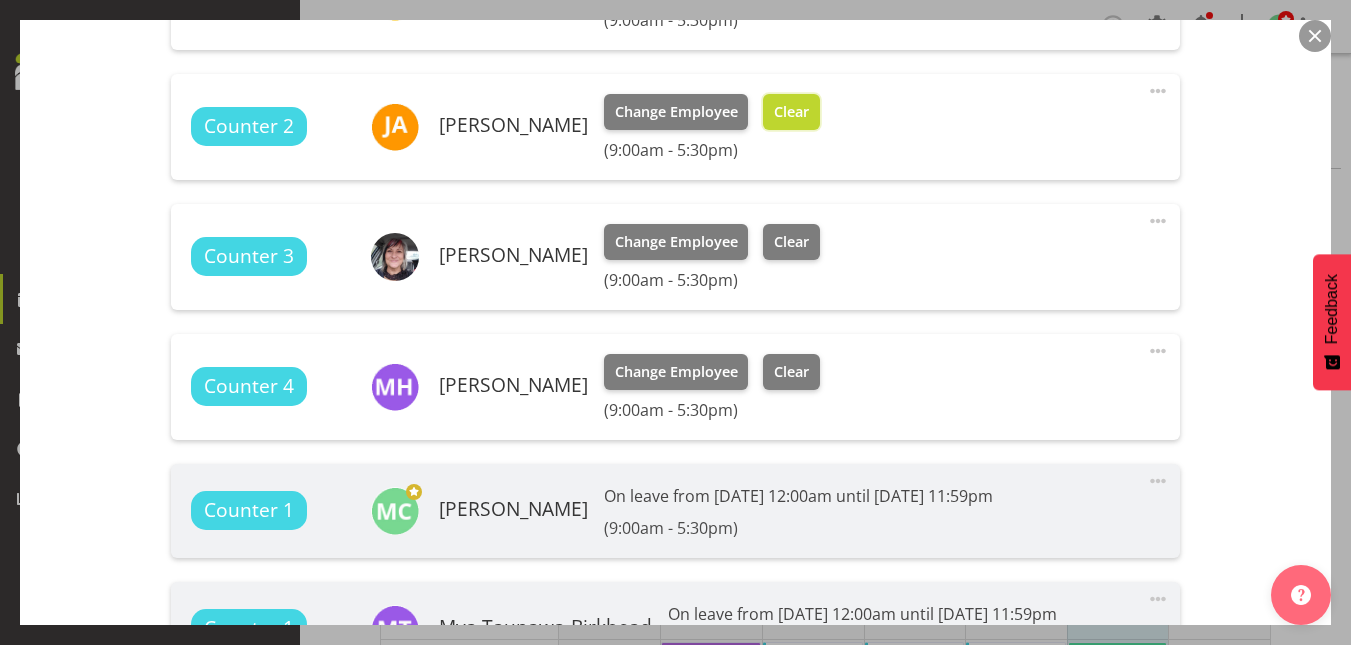 click on "Clear" at bounding box center (791, 112) 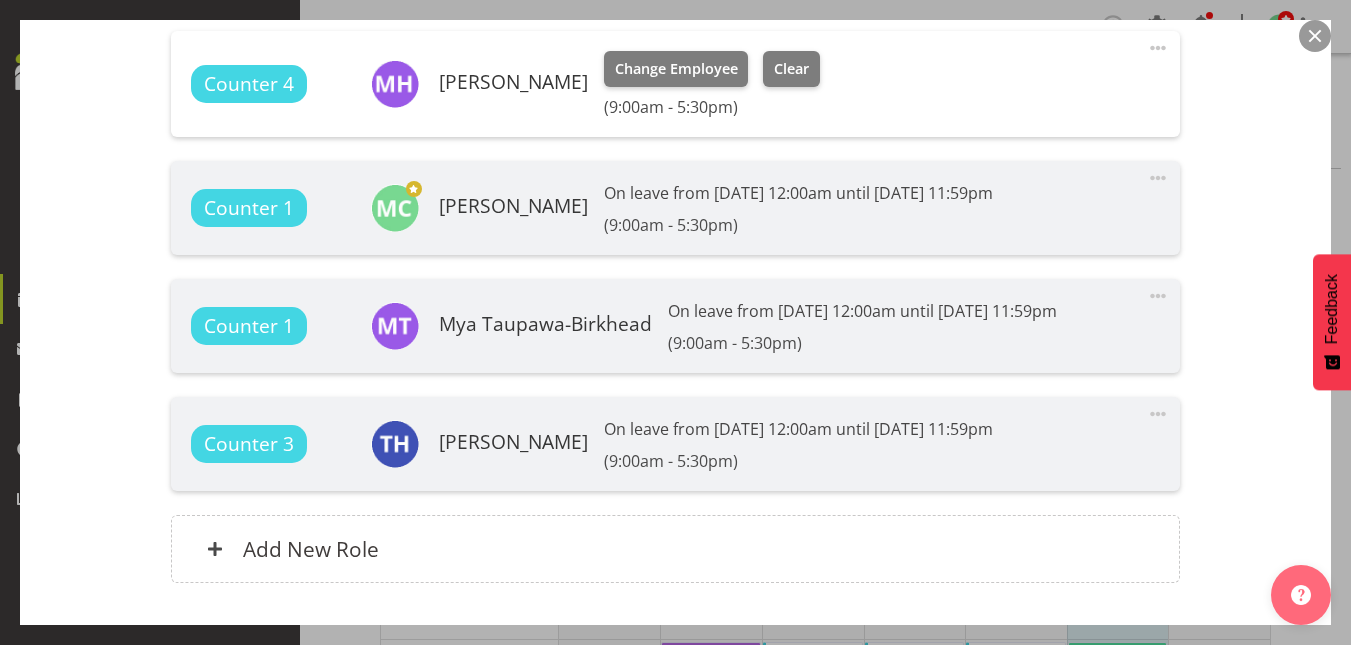 scroll, scrollTop: 1215, scrollLeft: 0, axis: vertical 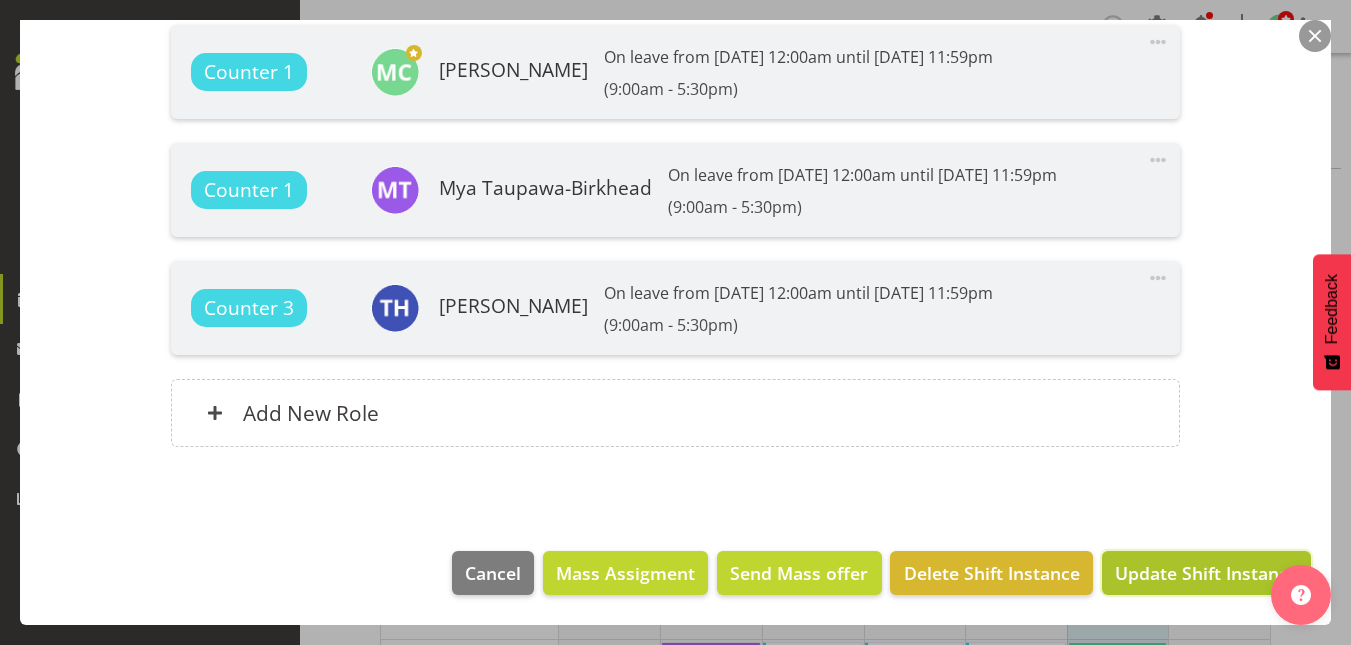 click on "Update Shift Instance" at bounding box center [1206, 573] 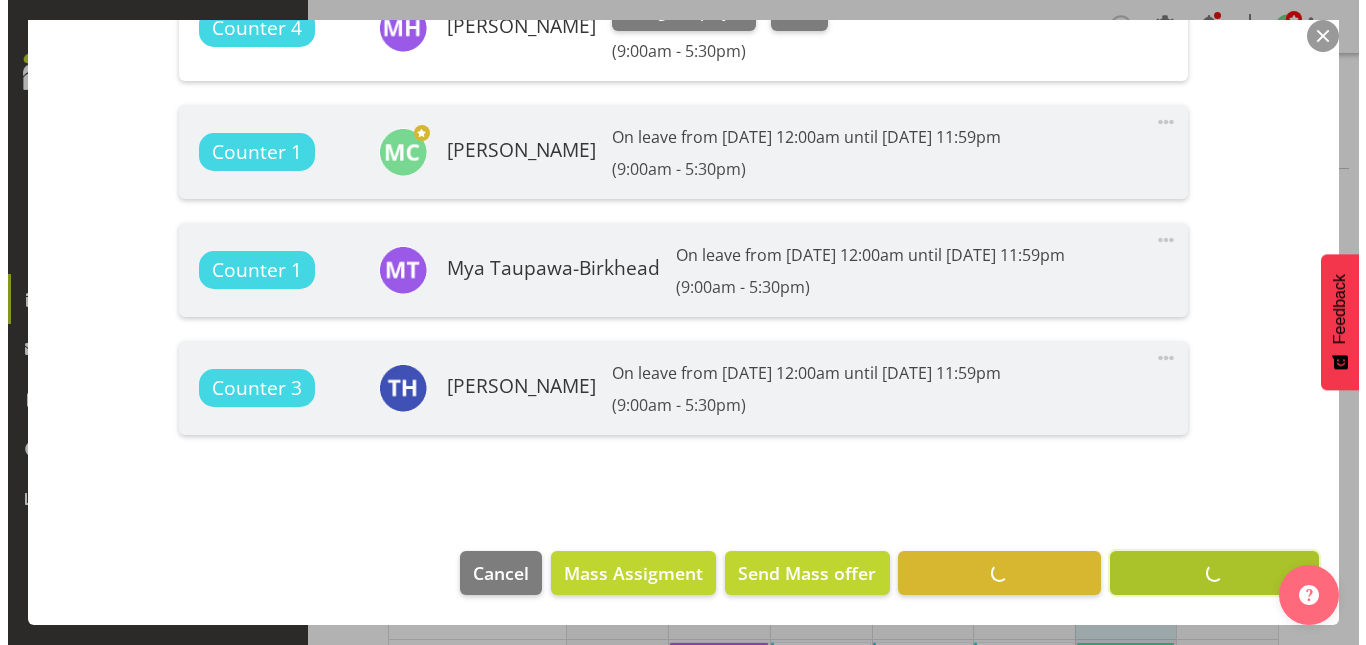 scroll, scrollTop: 1135, scrollLeft: 0, axis: vertical 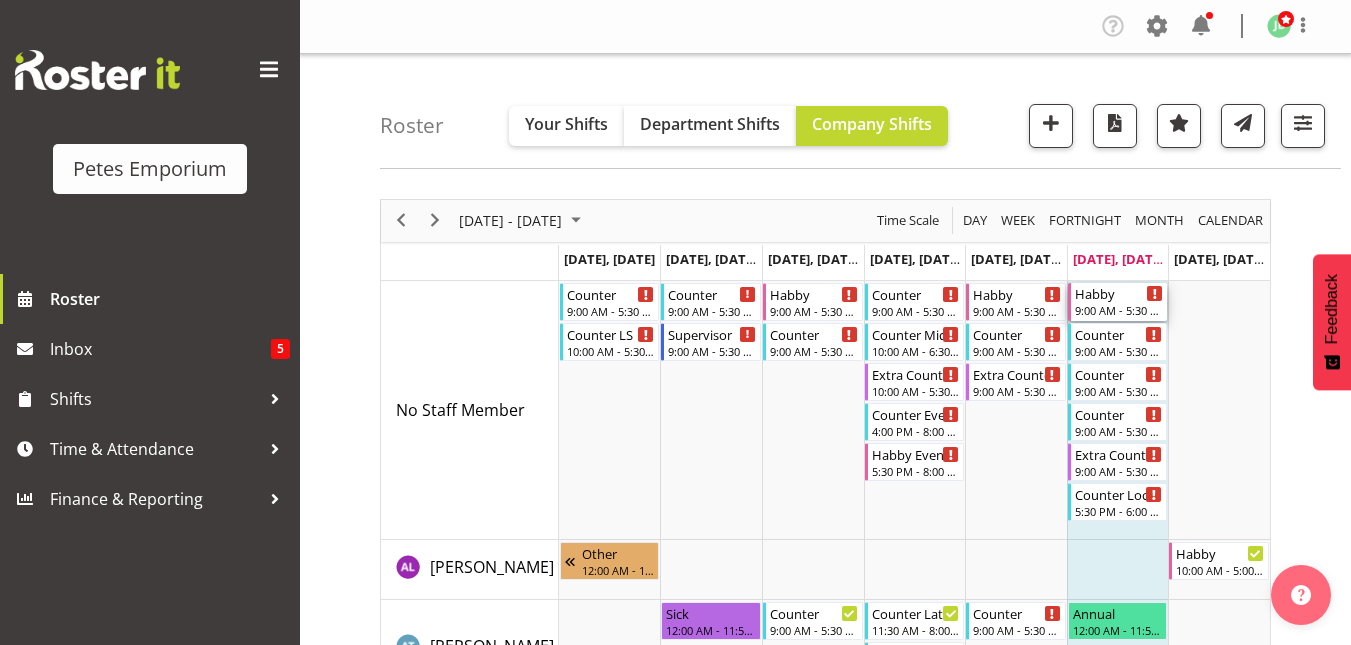 click on "Habby" at bounding box center (1119, 293) 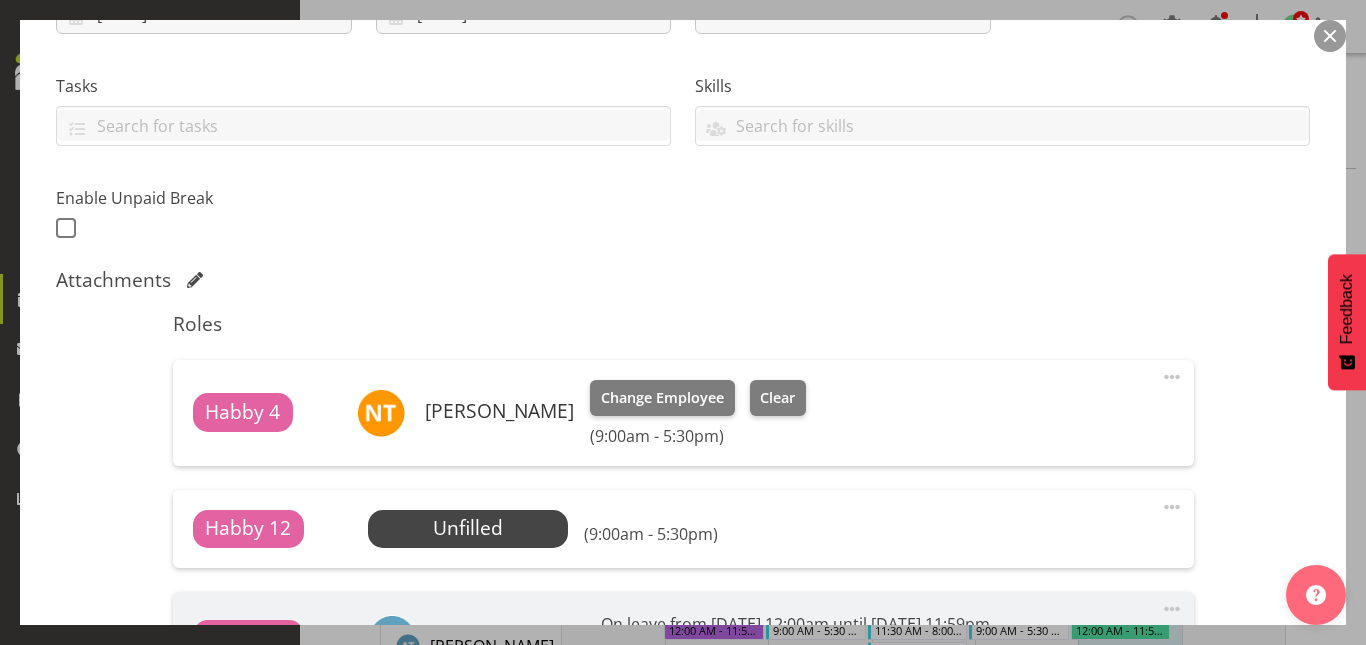 scroll, scrollTop: 393, scrollLeft: 0, axis: vertical 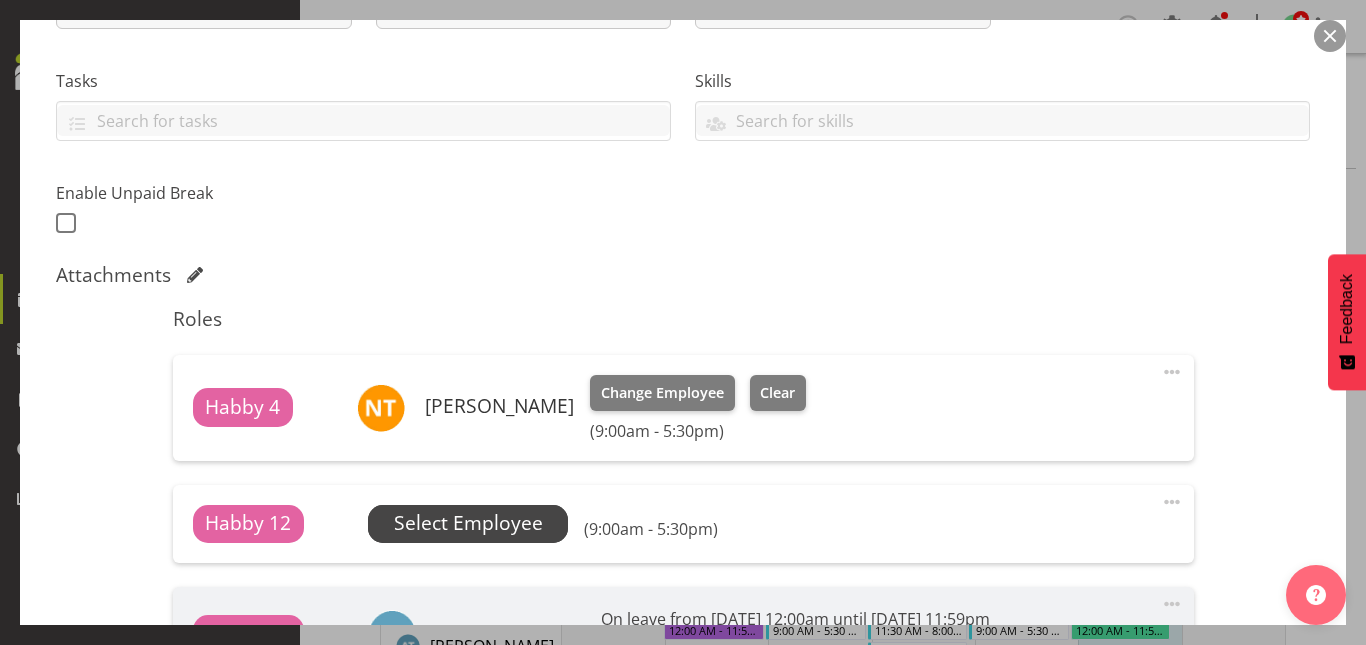 click on "Select Employee" at bounding box center [468, 523] 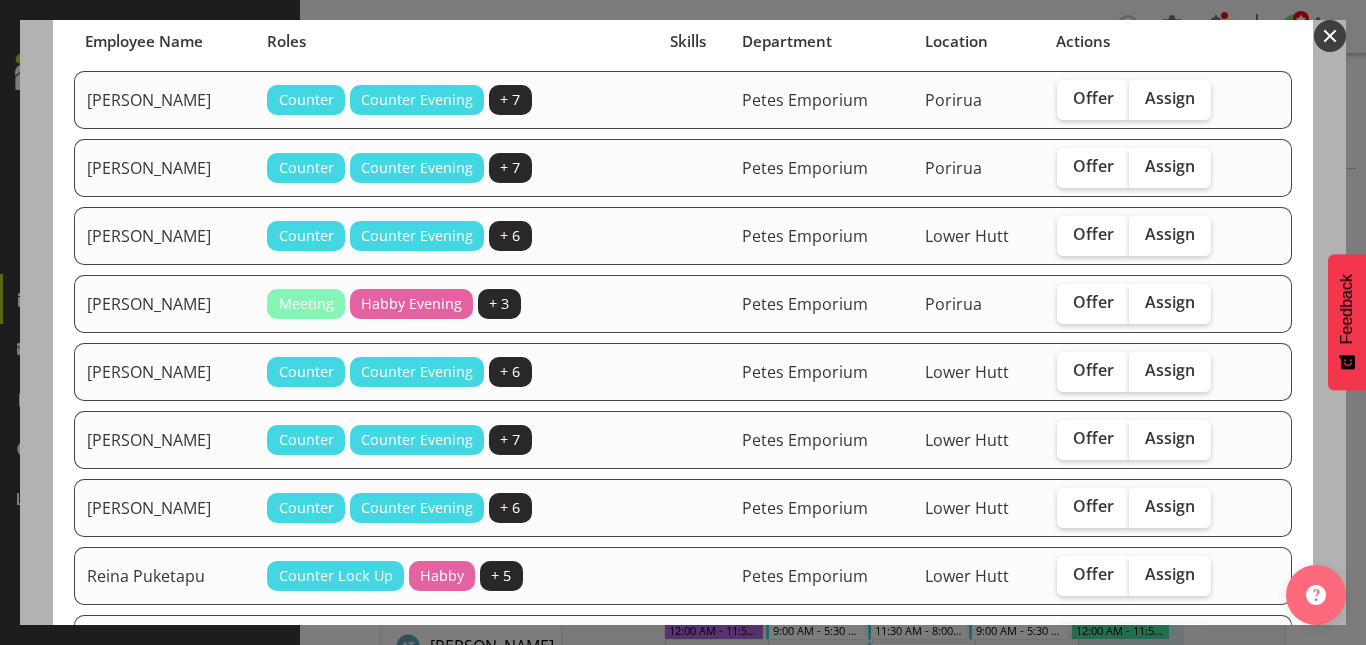 scroll, scrollTop: 154, scrollLeft: 0, axis: vertical 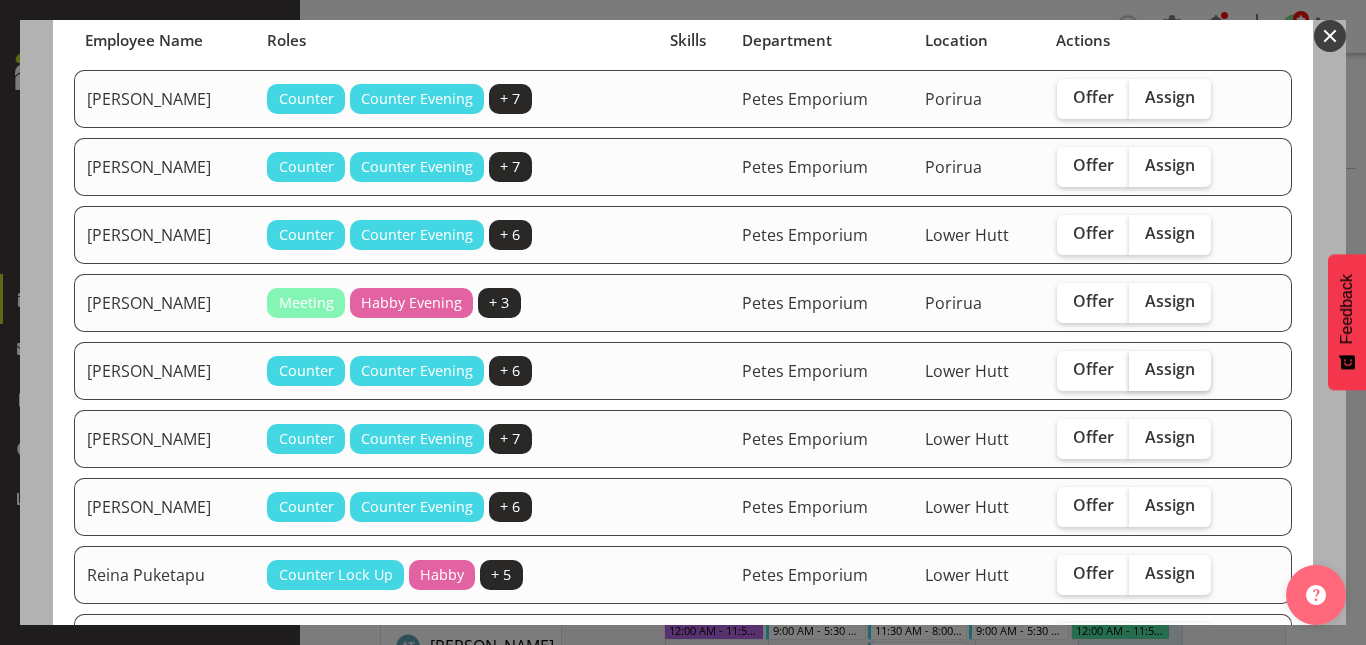 click on "Assign" at bounding box center [1170, 369] 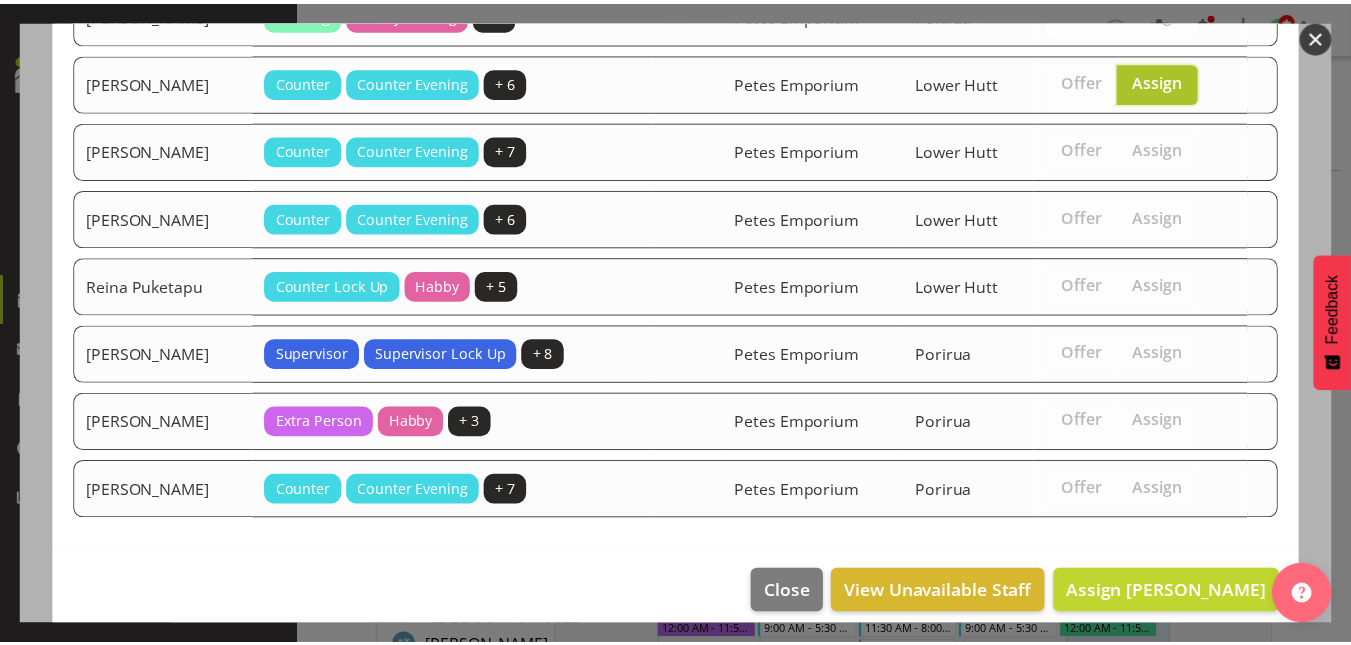 scroll, scrollTop: 462, scrollLeft: 0, axis: vertical 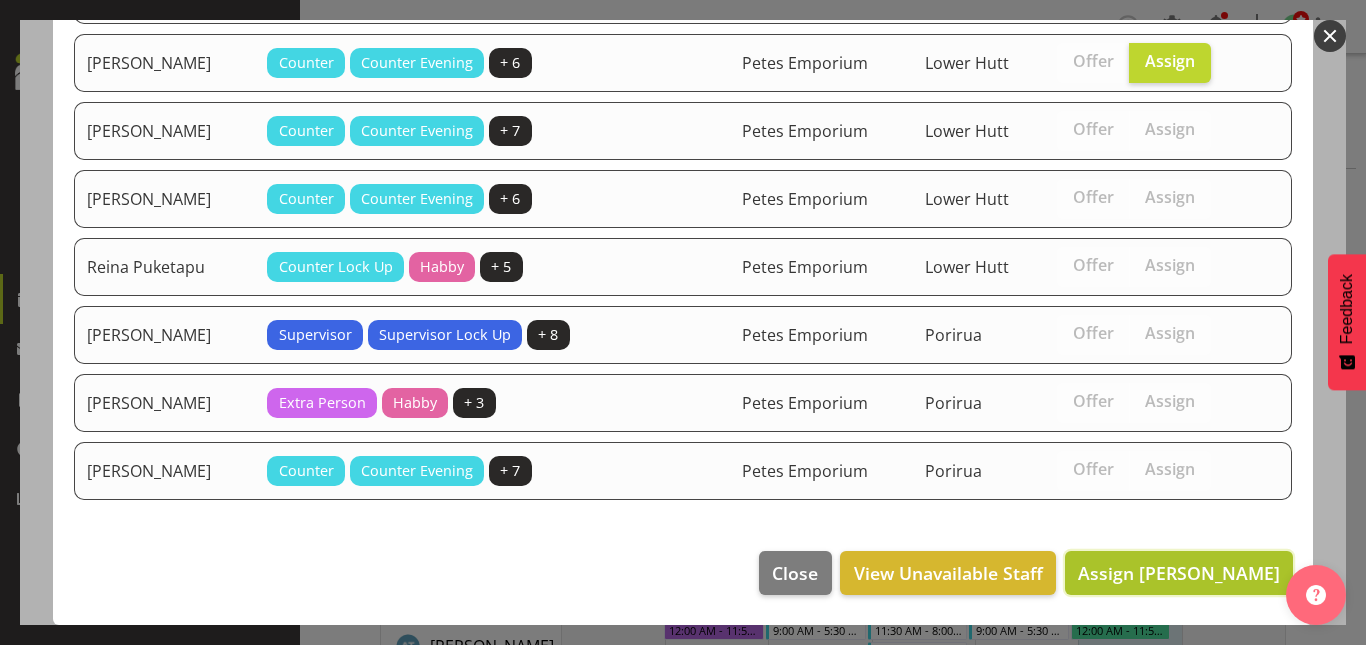 click on "Assign [PERSON_NAME]" at bounding box center [1179, 573] 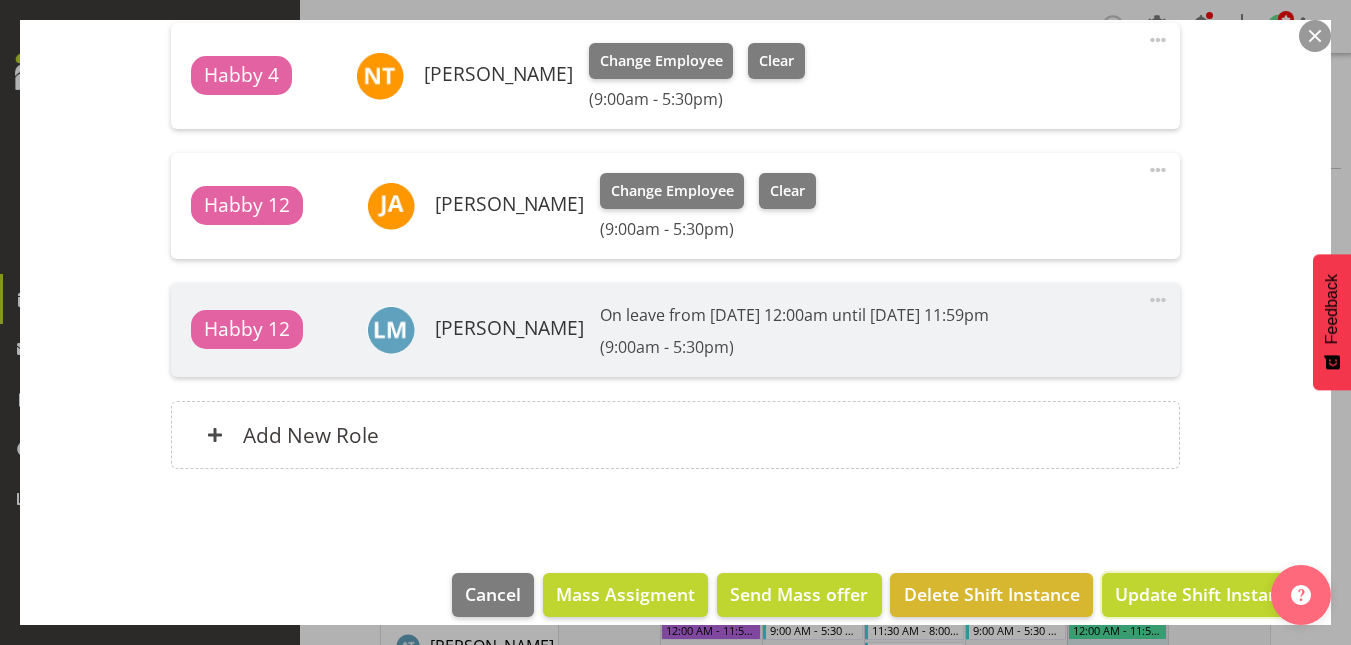click on "Update Shift Instance" at bounding box center (1206, 594) 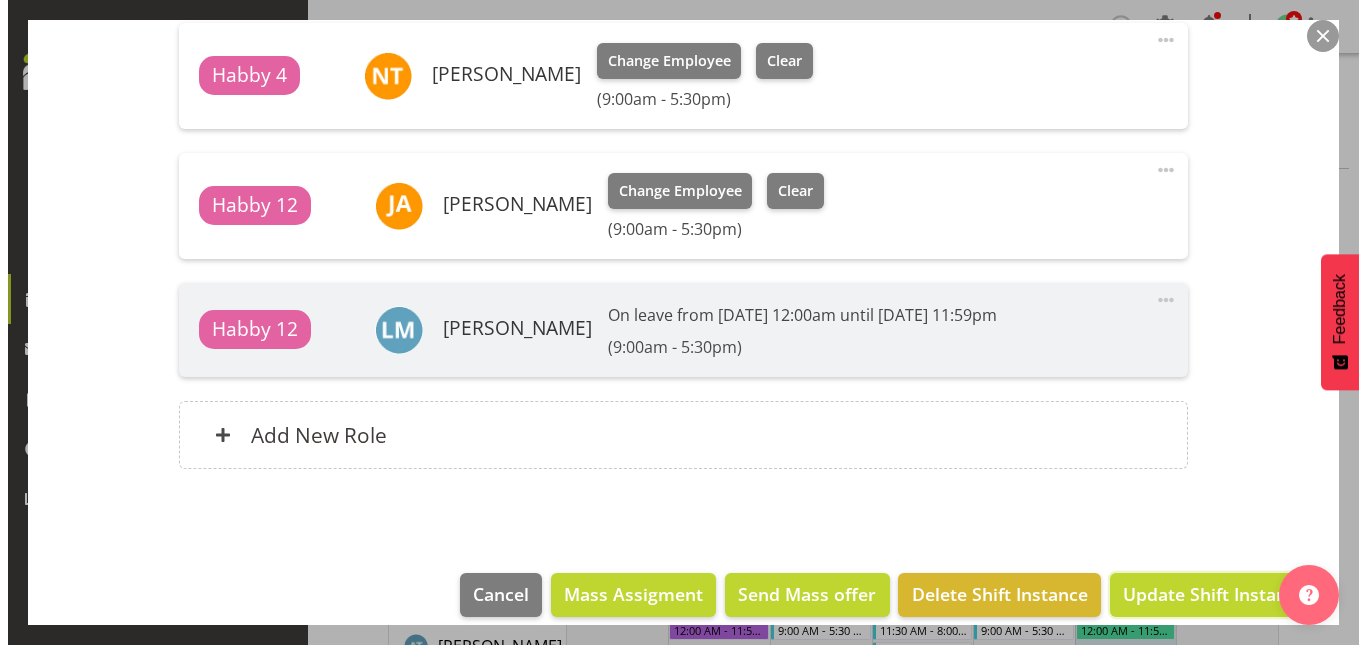 scroll, scrollTop: 667, scrollLeft: 0, axis: vertical 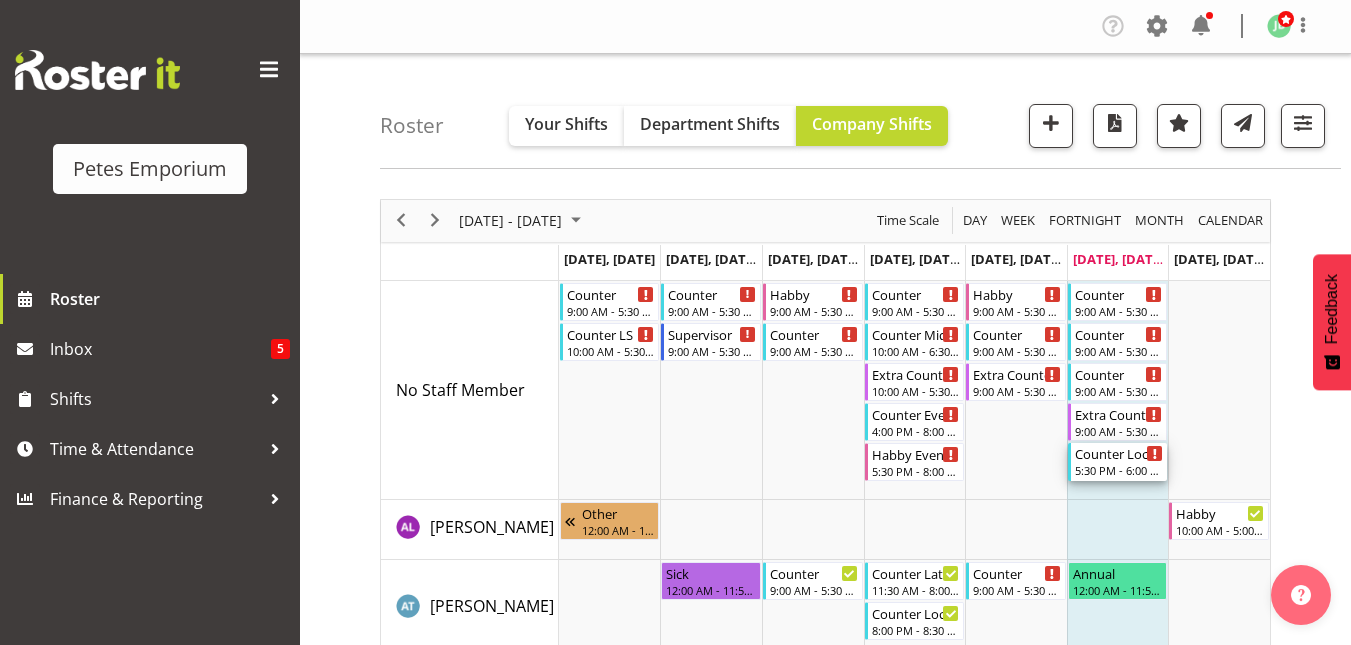click on "Counter Lock Up" at bounding box center [1119, 453] 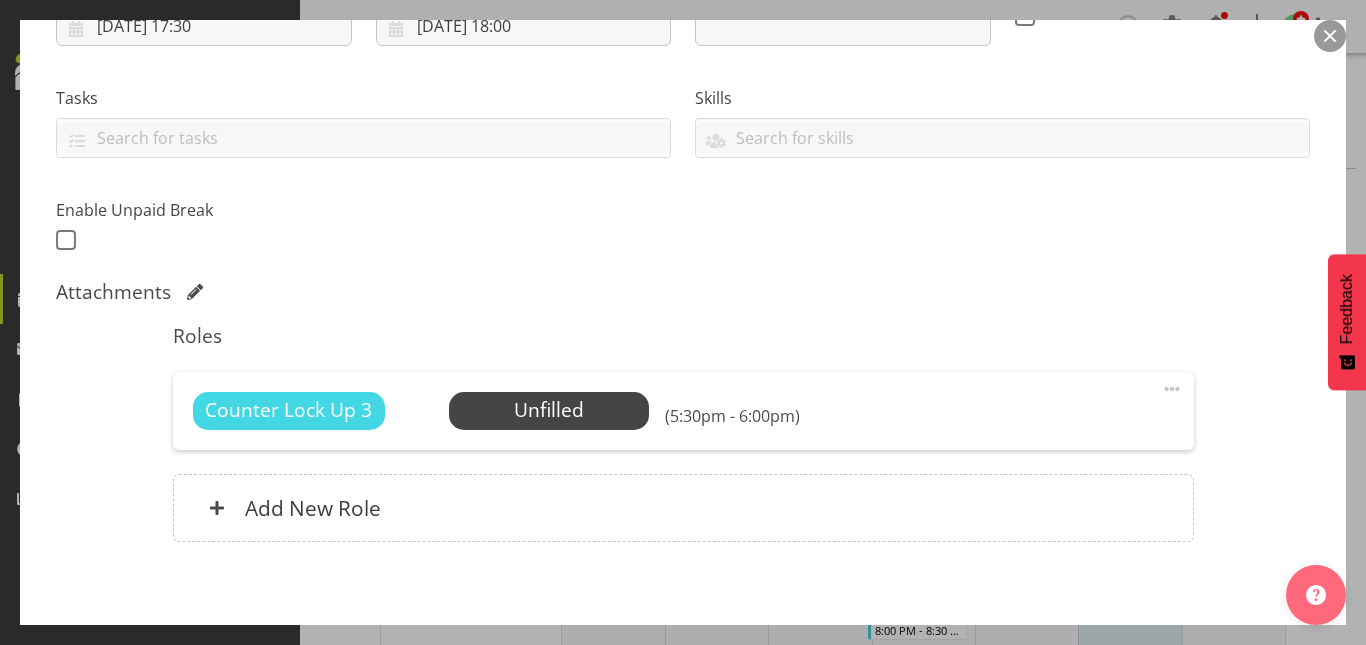 scroll, scrollTop: 377, scrollLeft: 0, axis: vertical 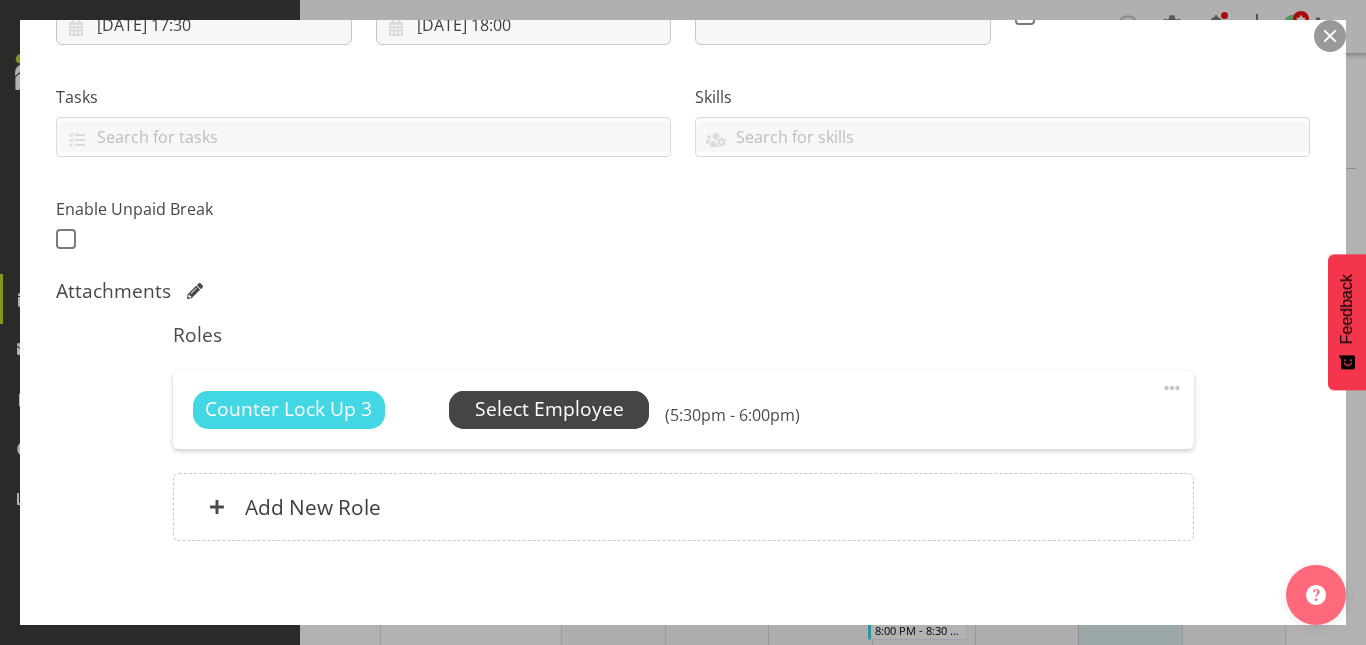 click on "Select Employee" at bounding box center [549, 409] 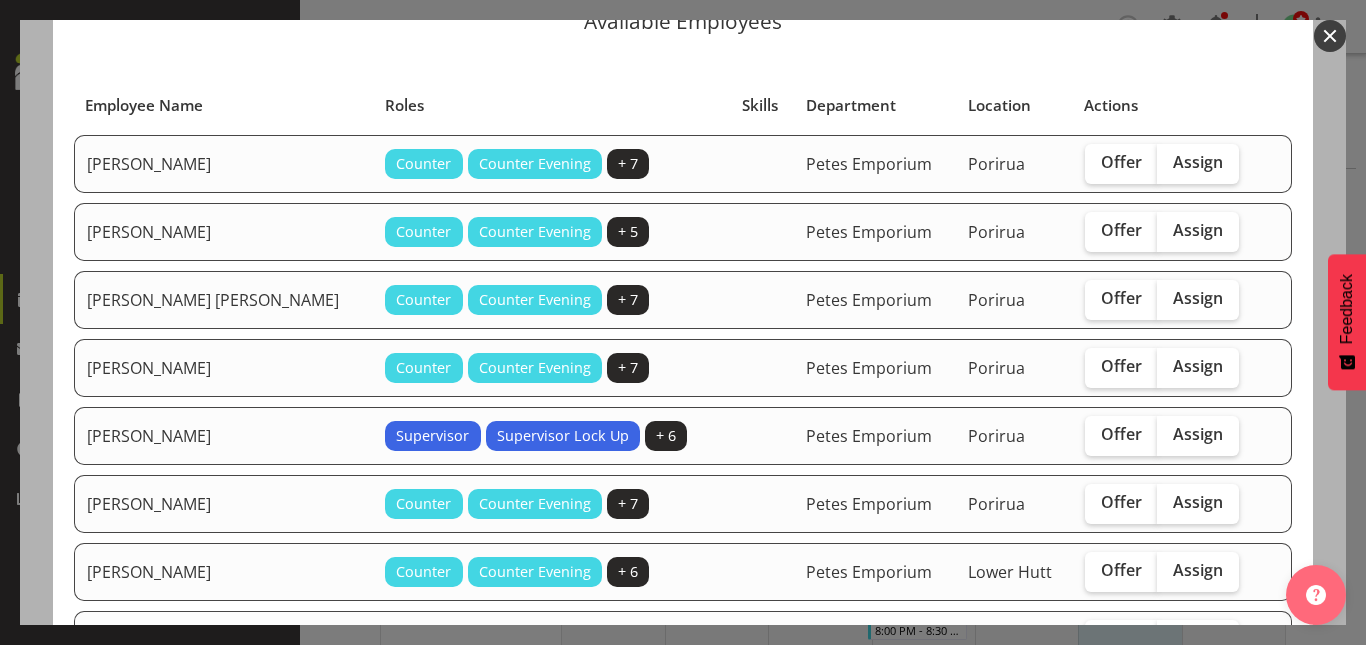 scroll, scrollTop: 88, scrollLeft: 0, axis: vertical 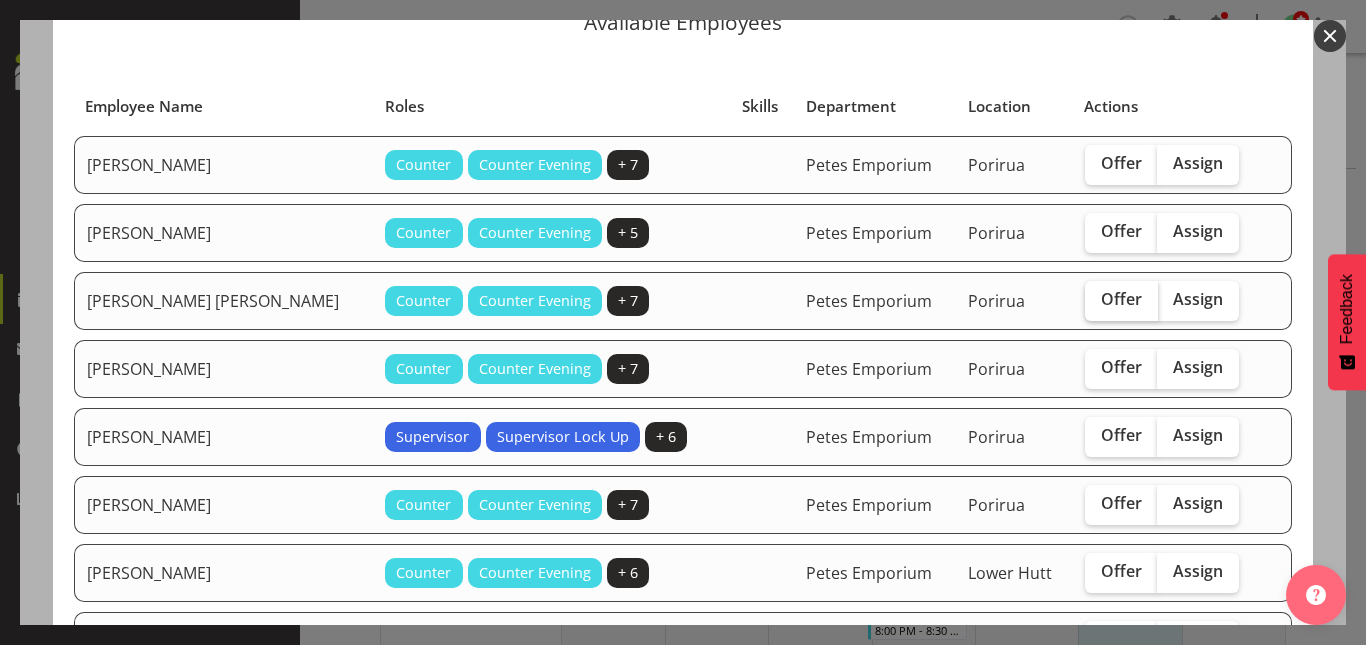 click on "Offer" at bounding box center [1121, 299] 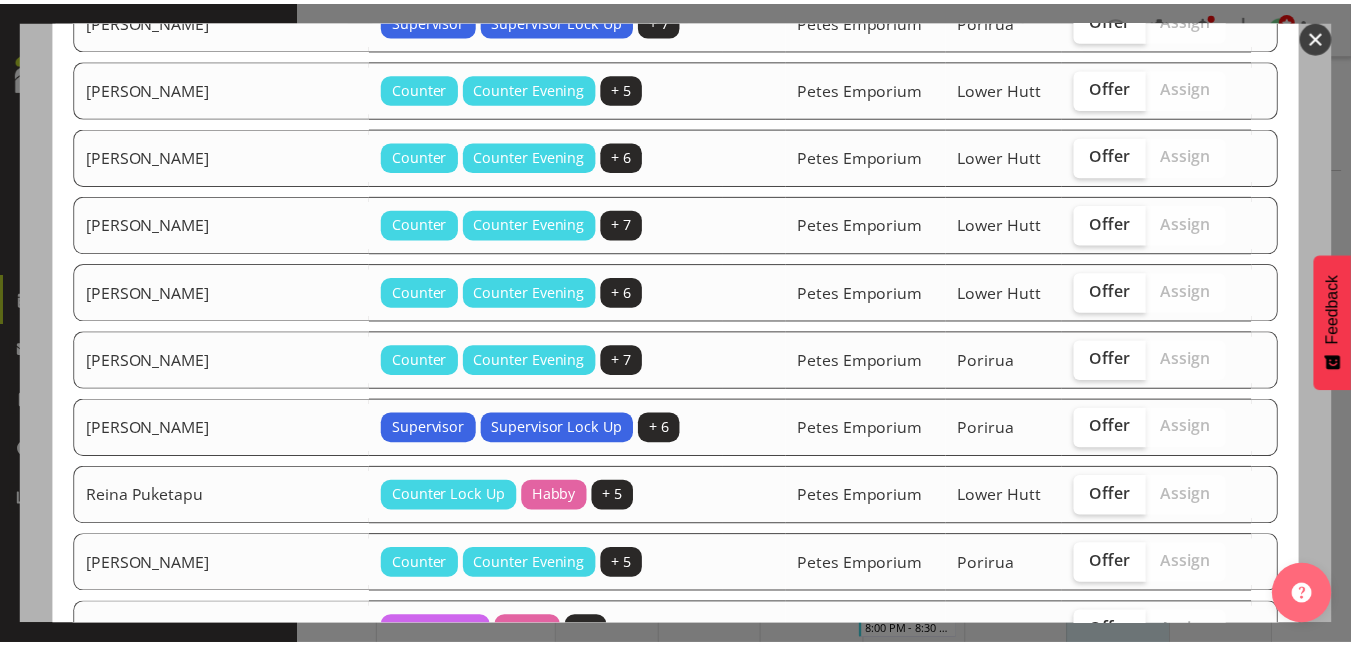 scroll, scrollTop: 1142, scrollLeft: 0, axis: vertical 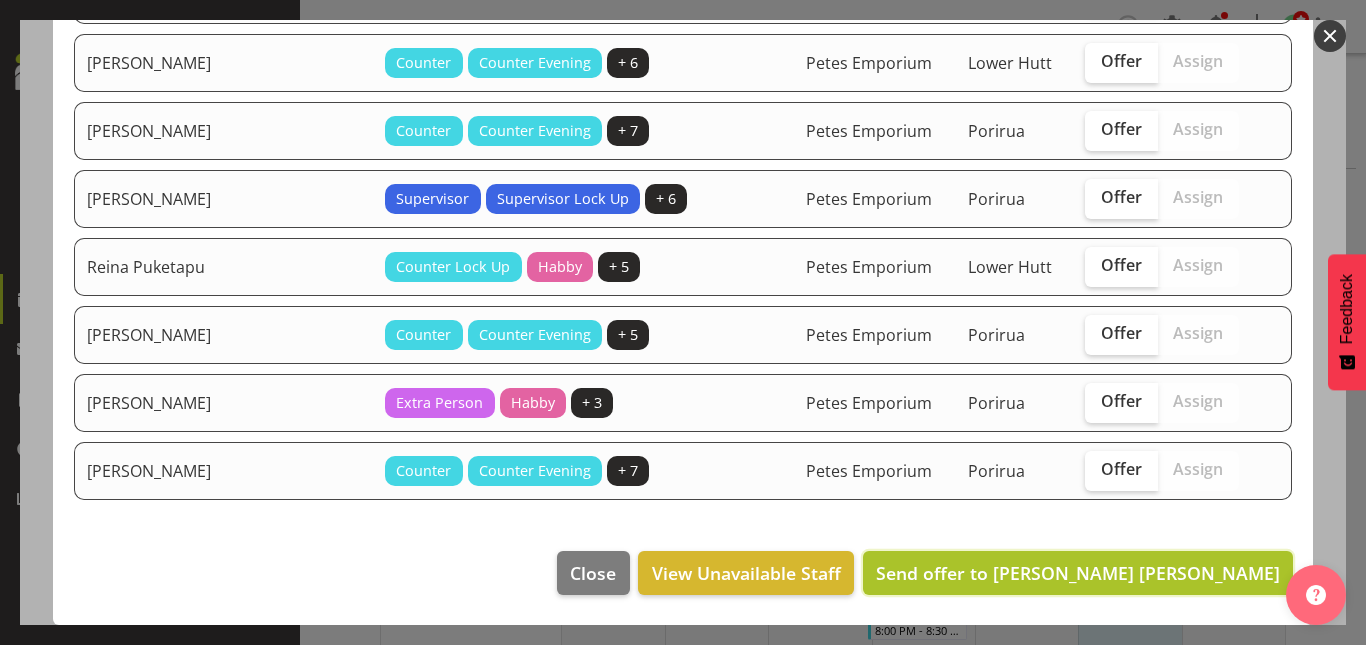 click on "Send offer to [PERSON_NAME] [PERSON_NAME]" at bounding box center (1078, 573) 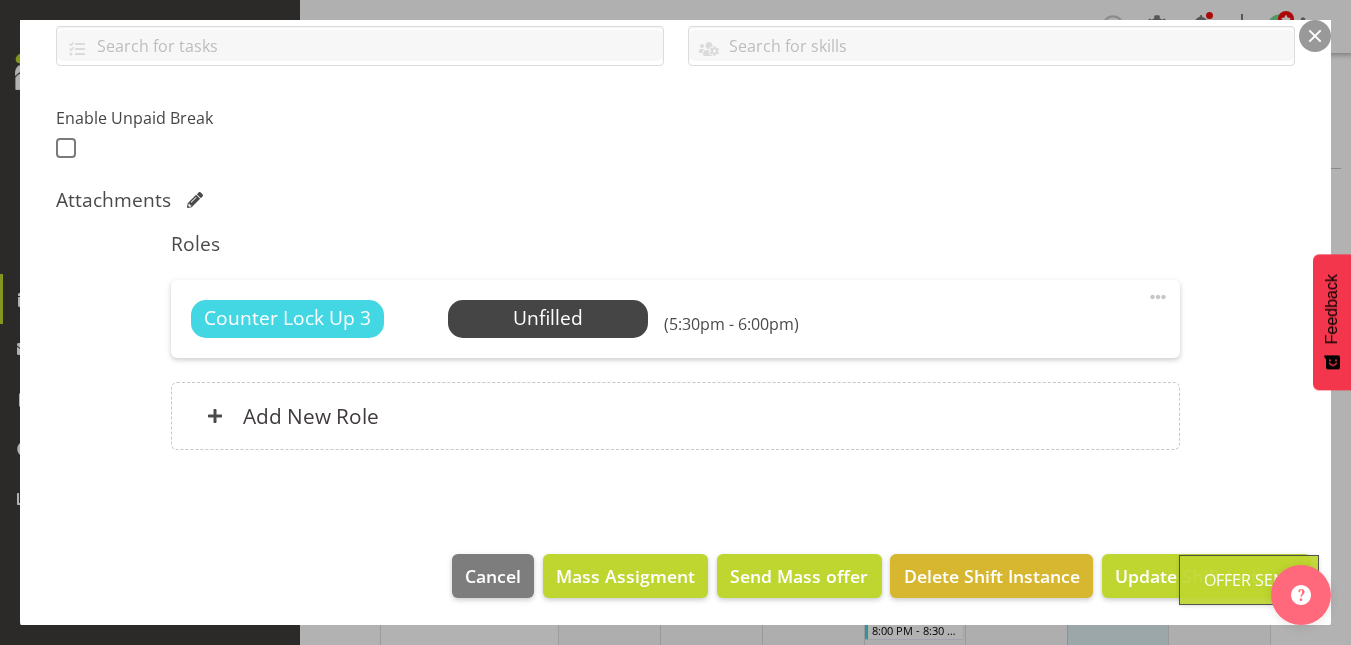 scroll, scrollTop: 468, scrollLeft: 0, axis: vertical 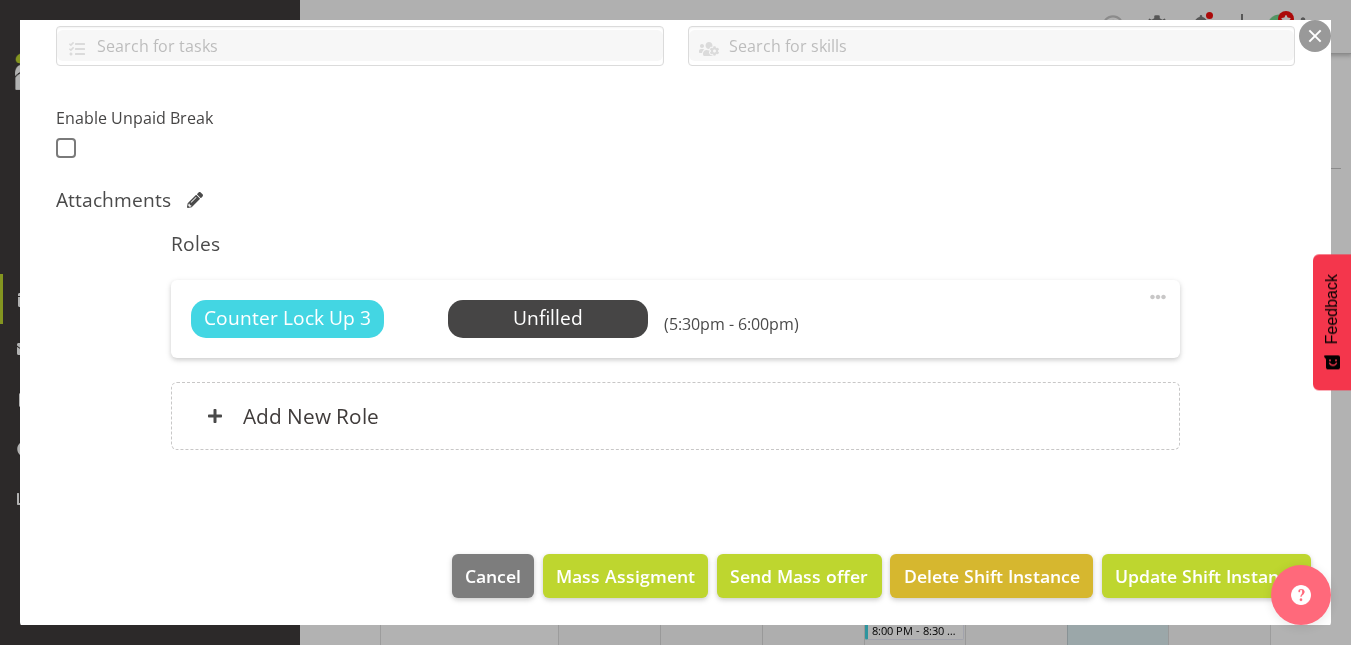 click at bounding box center [1315, 36] 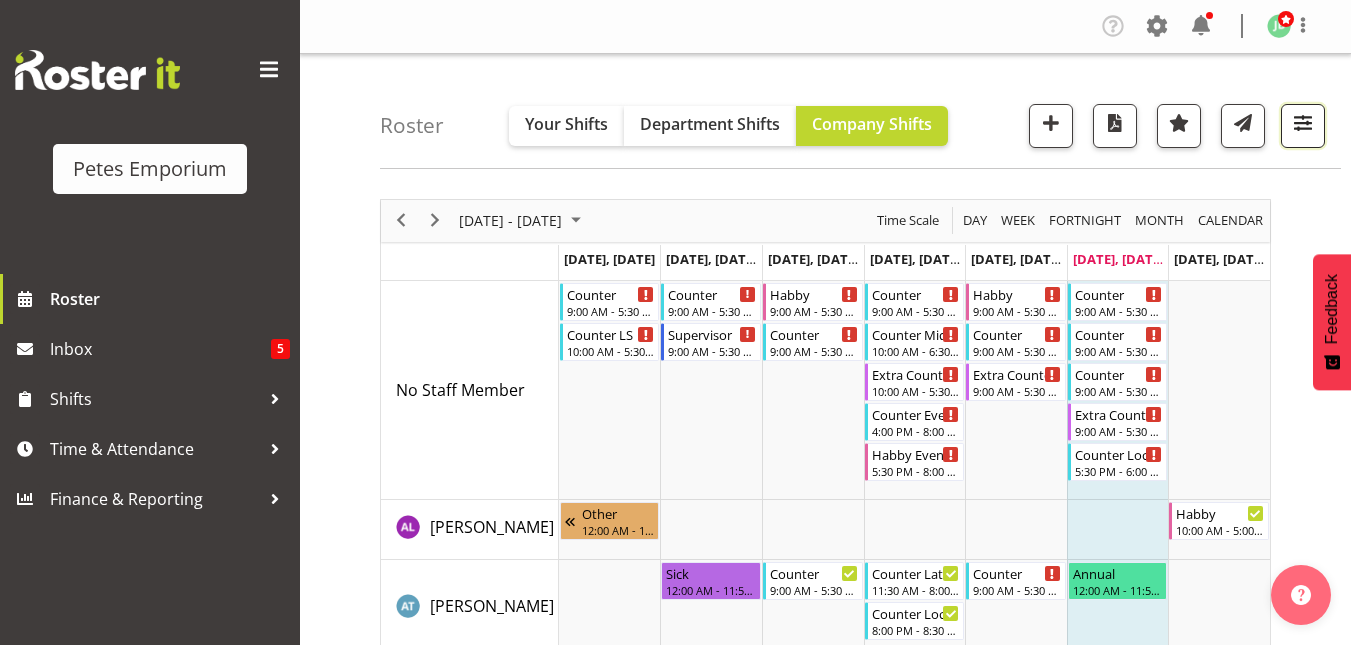 click at bounding box center [1303, 123] 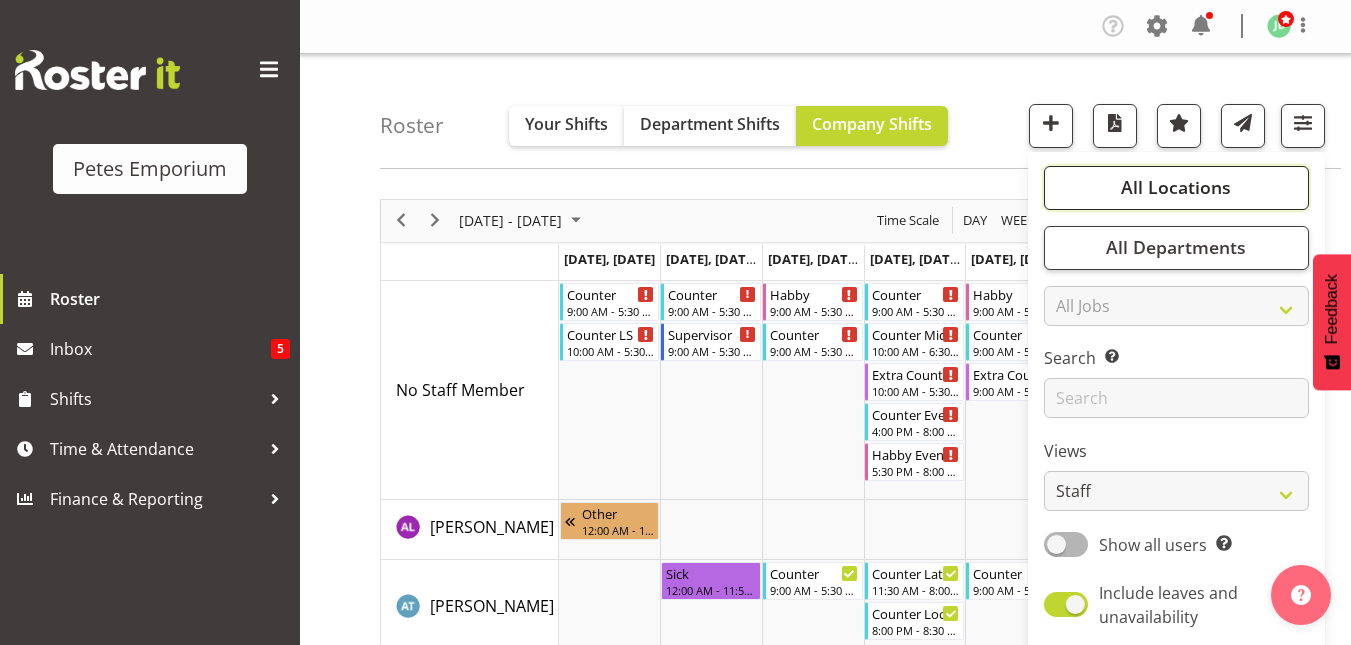 click on "All Locations" at bounding box center [1176, 187] 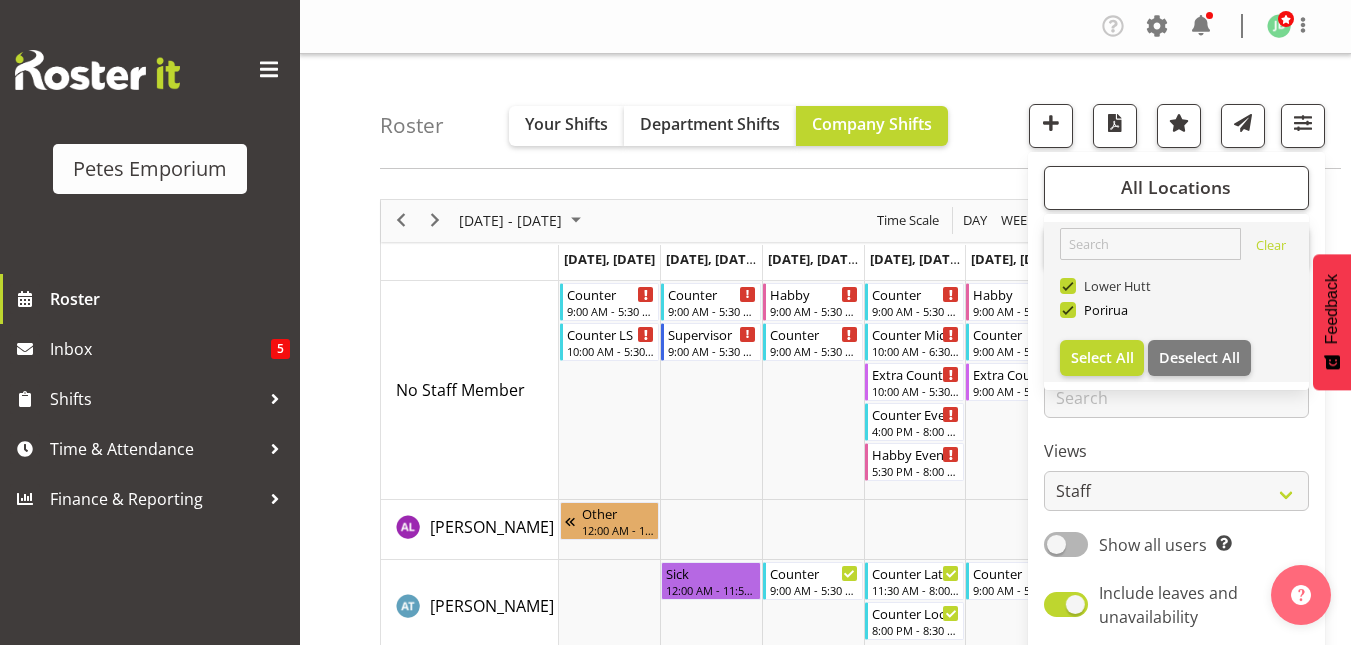 click at bounding box center [1068, 286] 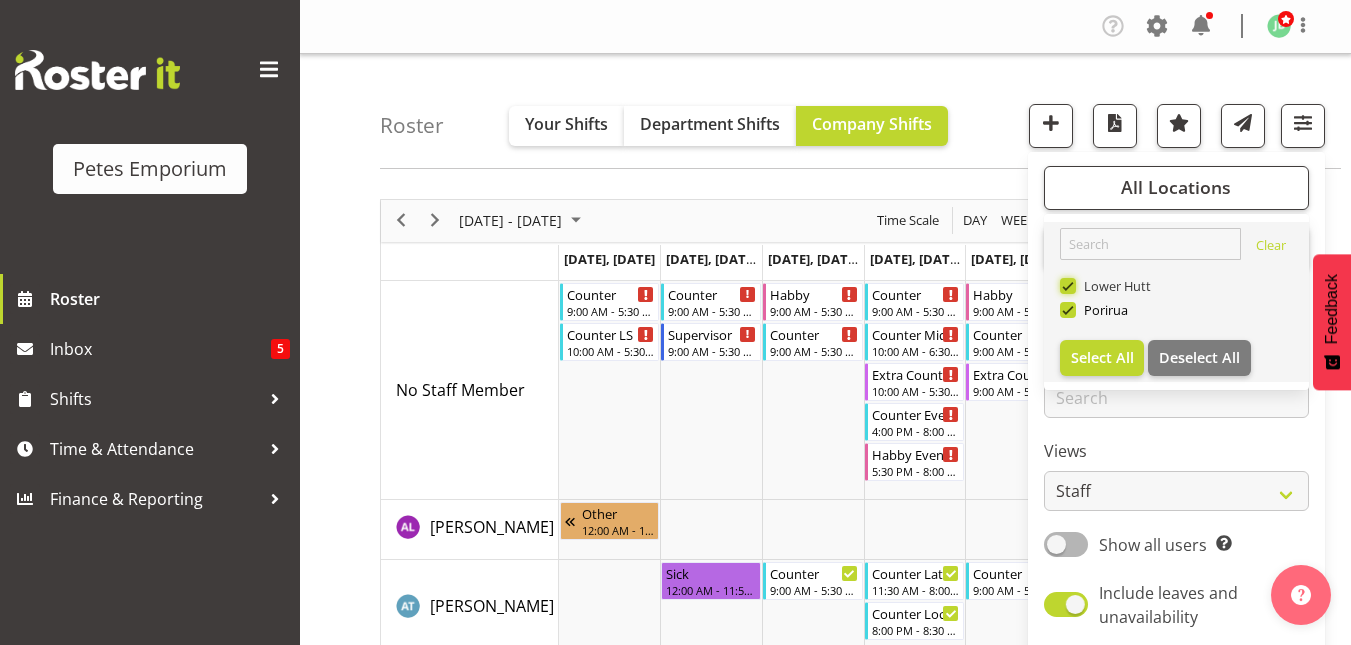 click on "Lower Hutt" at bounding box center [1066, 285] 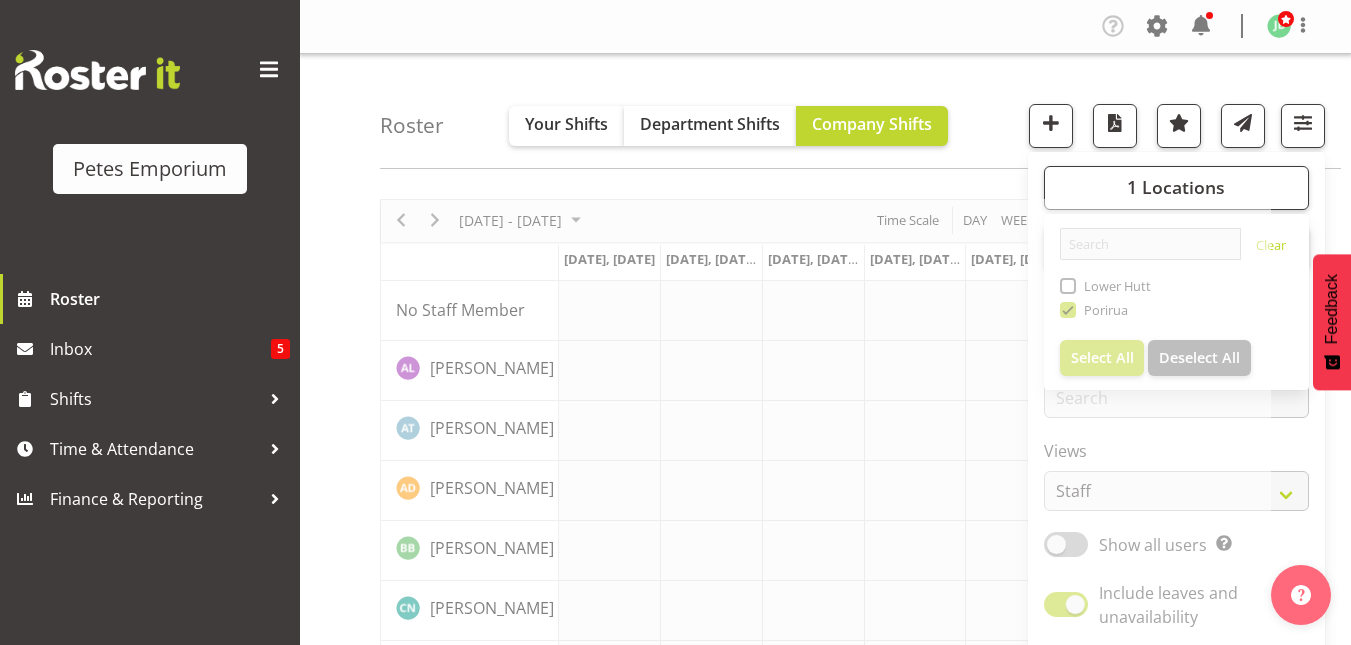 click on "Roster   Your Shifts
Department Shifts
Company Shifts
1 Locations
Clear
[GEOGRAPHIC_DATA]
[GEOGRAPHIC_DATA]
Select All
Deselect All
All Departments
Clear
Petes Emporium
Select All
All Jobs  All Jobs     Search for a particular employee" at bounding box center [860, 111] 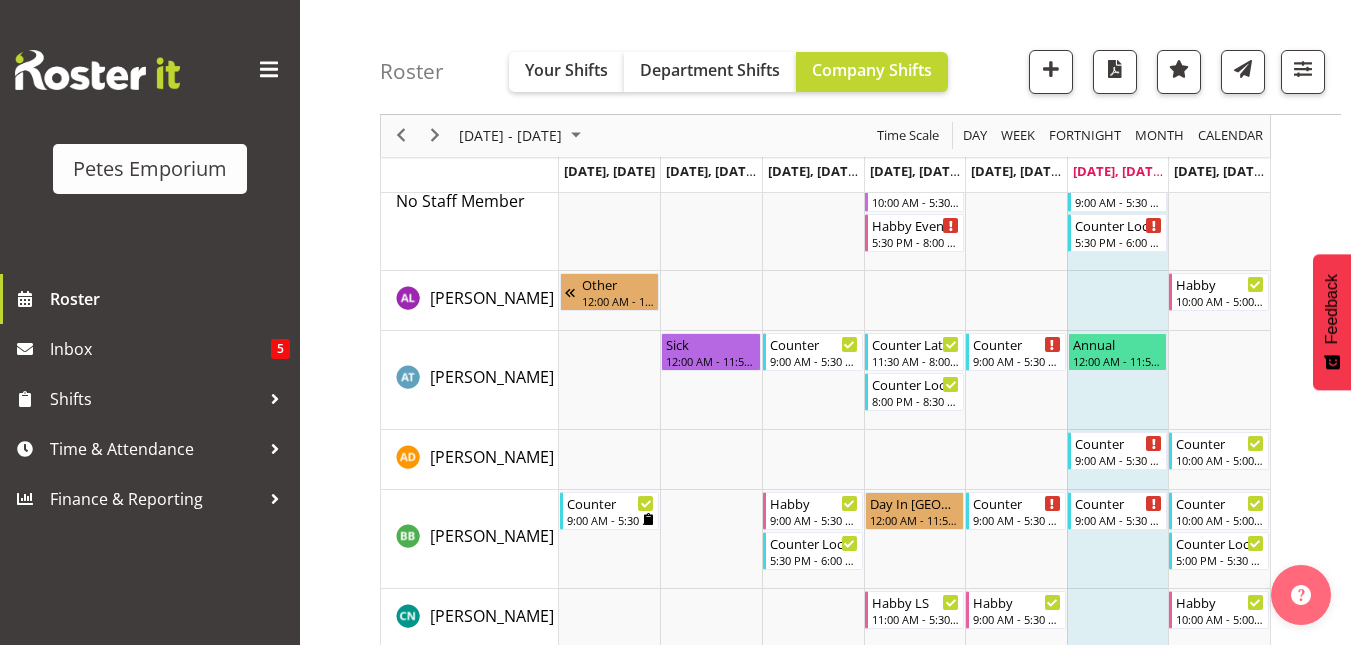 scroll, scrollTop: 0, scrollLeft: 0, axis: both 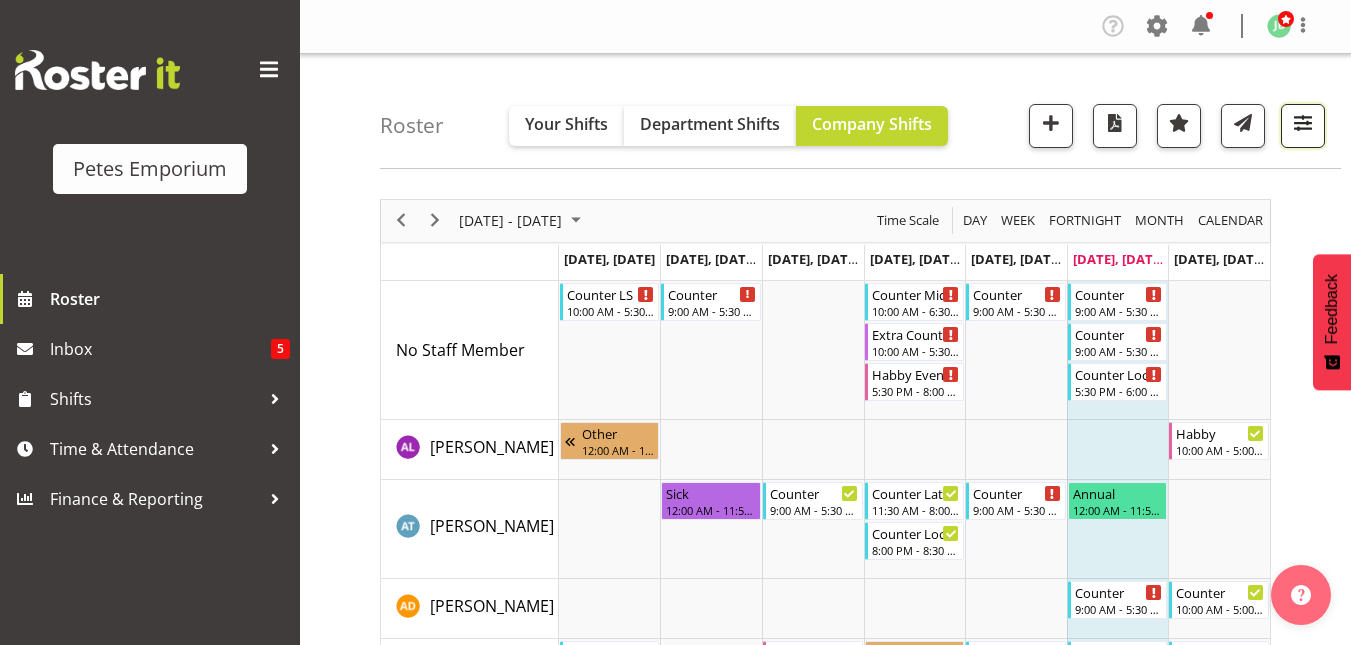 click at bounding box center [1303, 123] 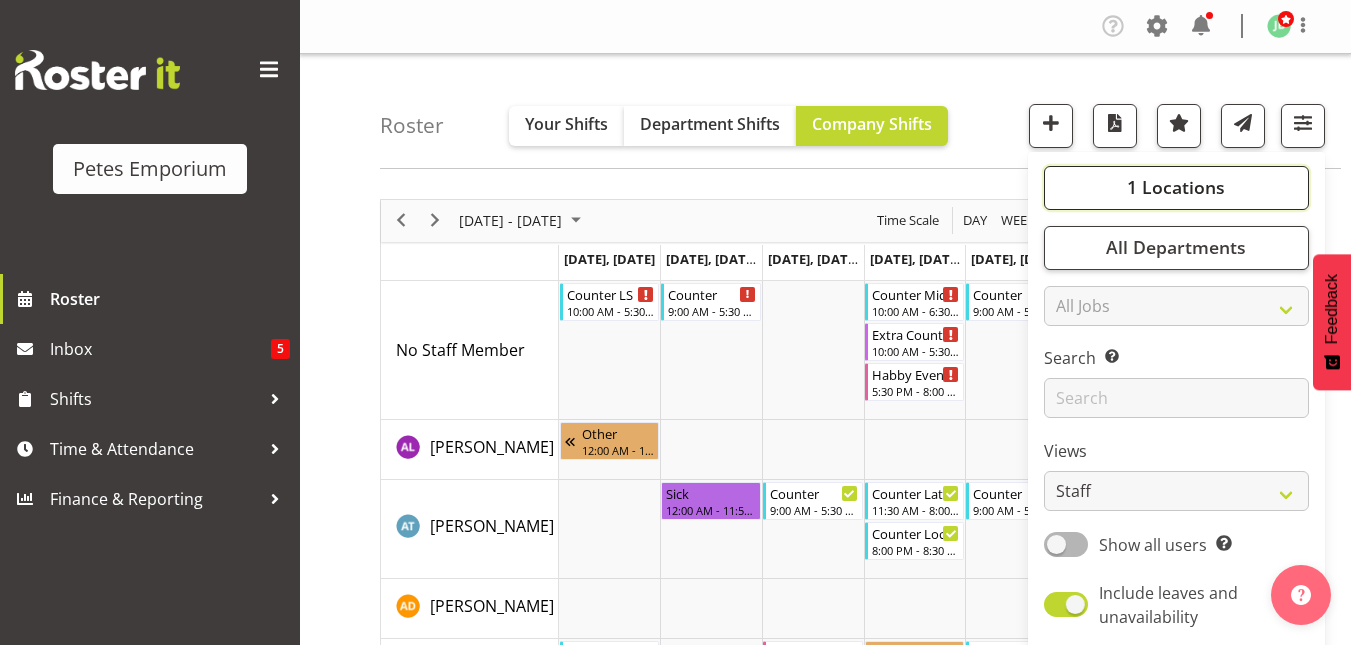 click on "1 Locations" at bounding box center (1176, 188) 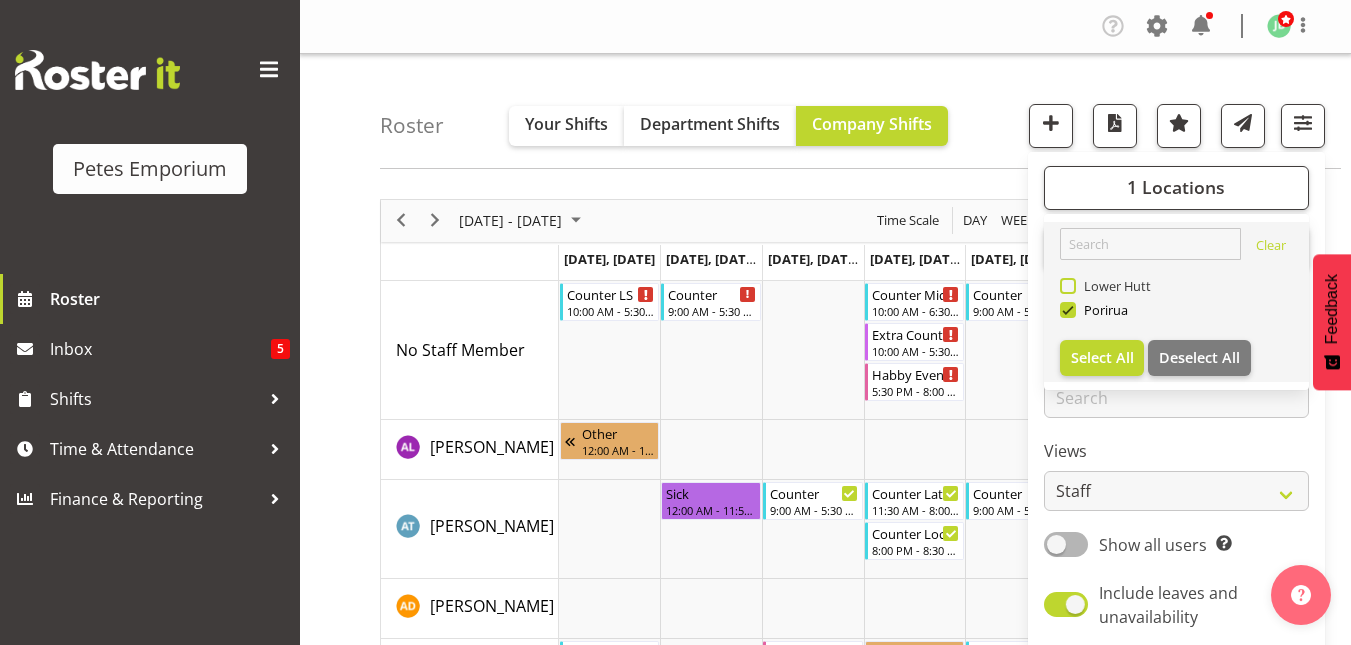 click at bounding box center (1068, 286) 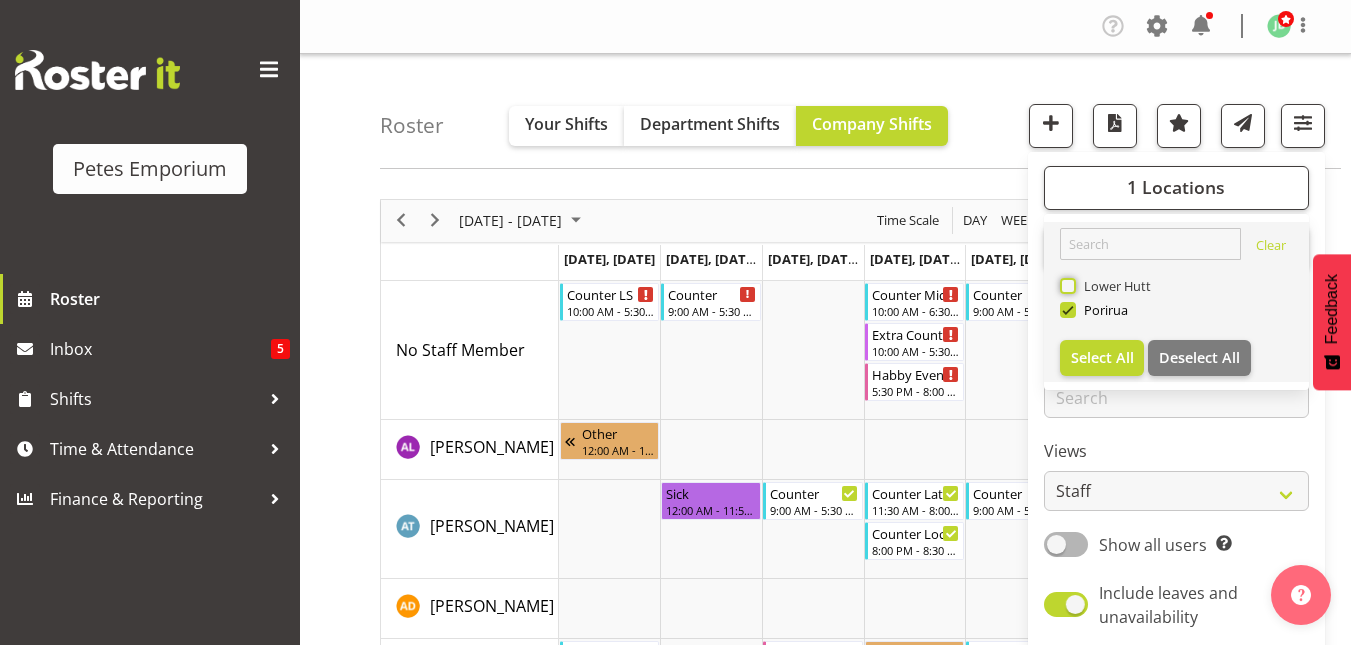 click on "Lower Hutt" at bounding box center (1066, 285) 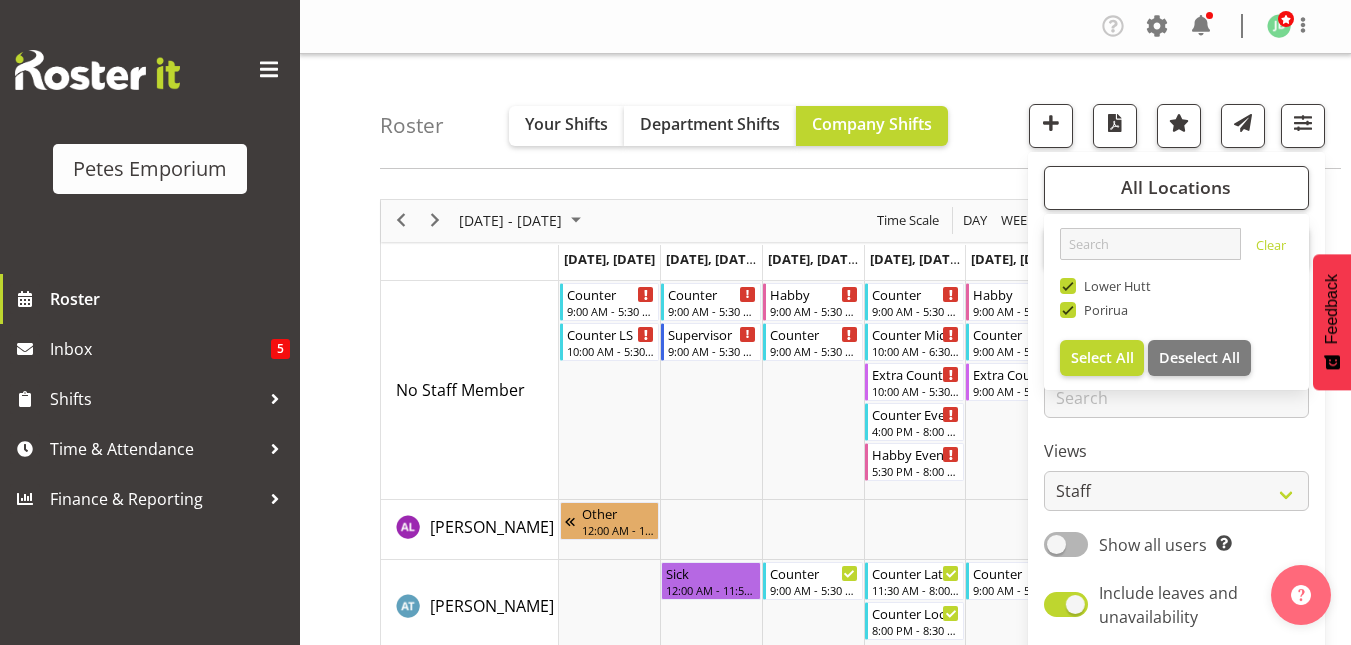 click at bounding box center (1068, 310) 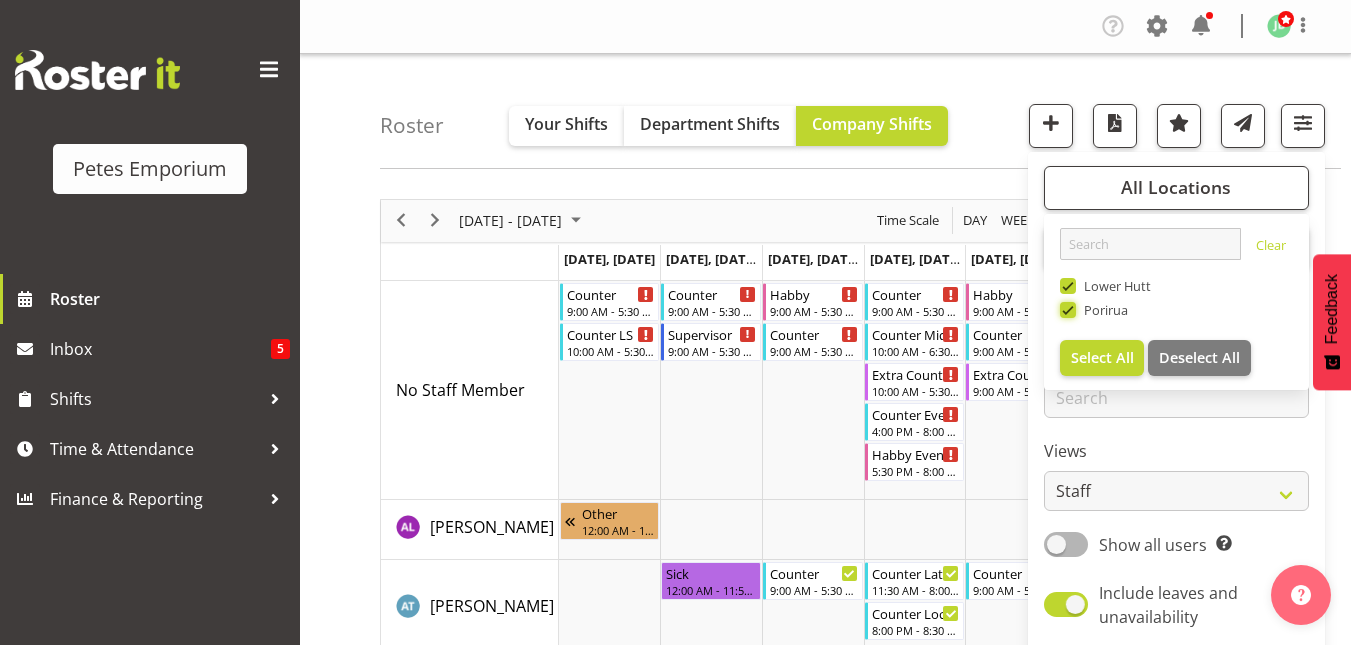 click on "Porirua" at bounding box center [1066, 309] 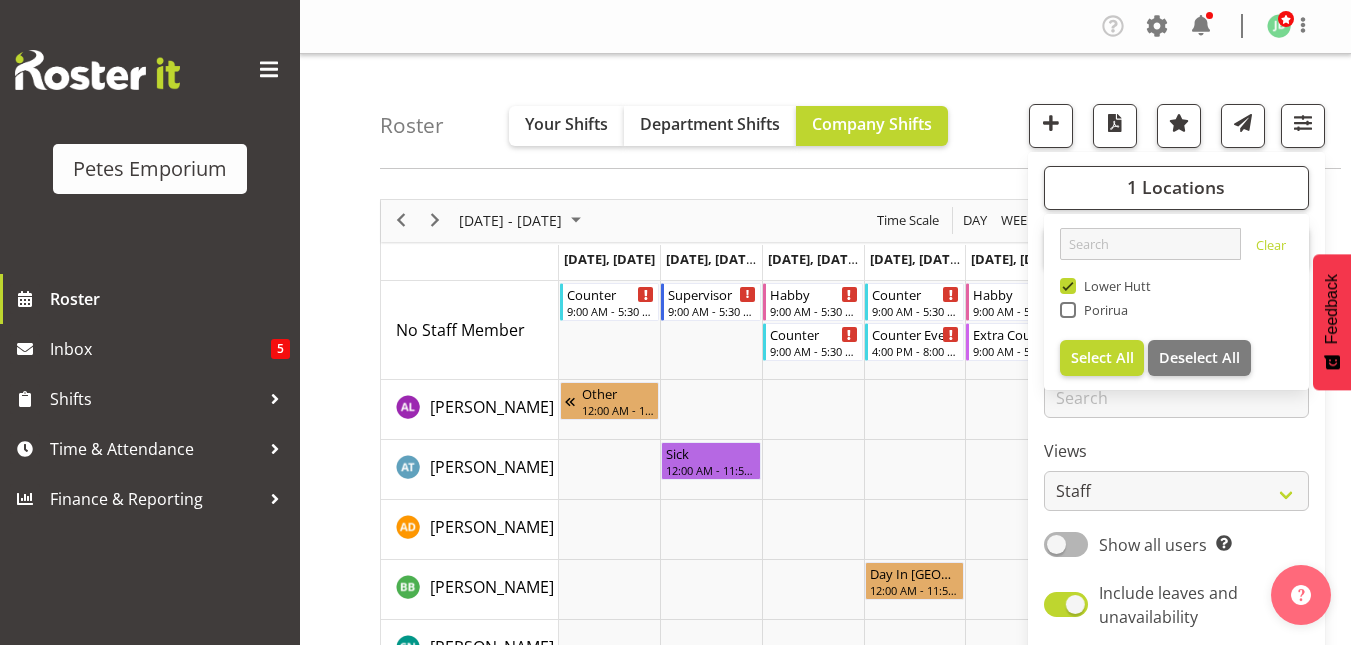 click on "Roster   Your Shifts
Department Shifts
Company Shifts
1 Locations
Clear
[GEOGRAPHIC_DATA]
[GEOGRAPHIC_DATA]
Select All
Deselect All
All Departments
Clear
Petes Emporium
Select All
All Jobs  All Jobs     Search for a particular employee" at bounding box center (860, 111) 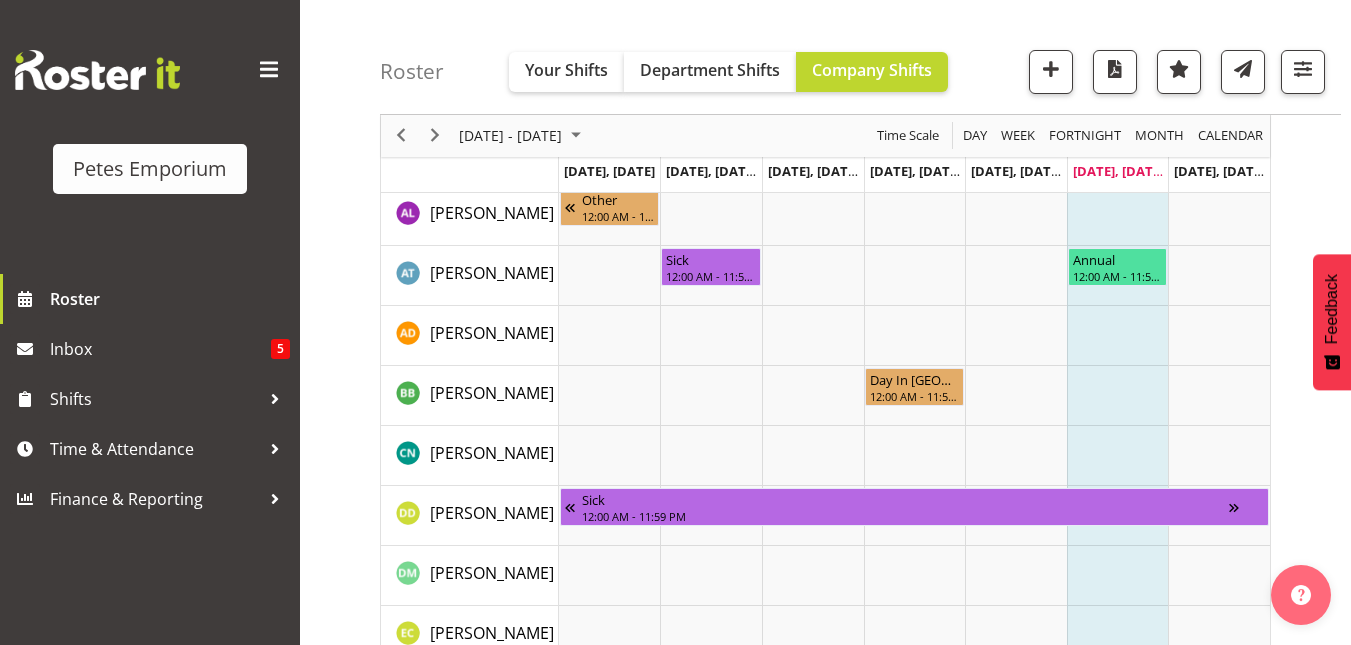 scroll, scrollTop: 0, scrollLeft: 0, axis: both 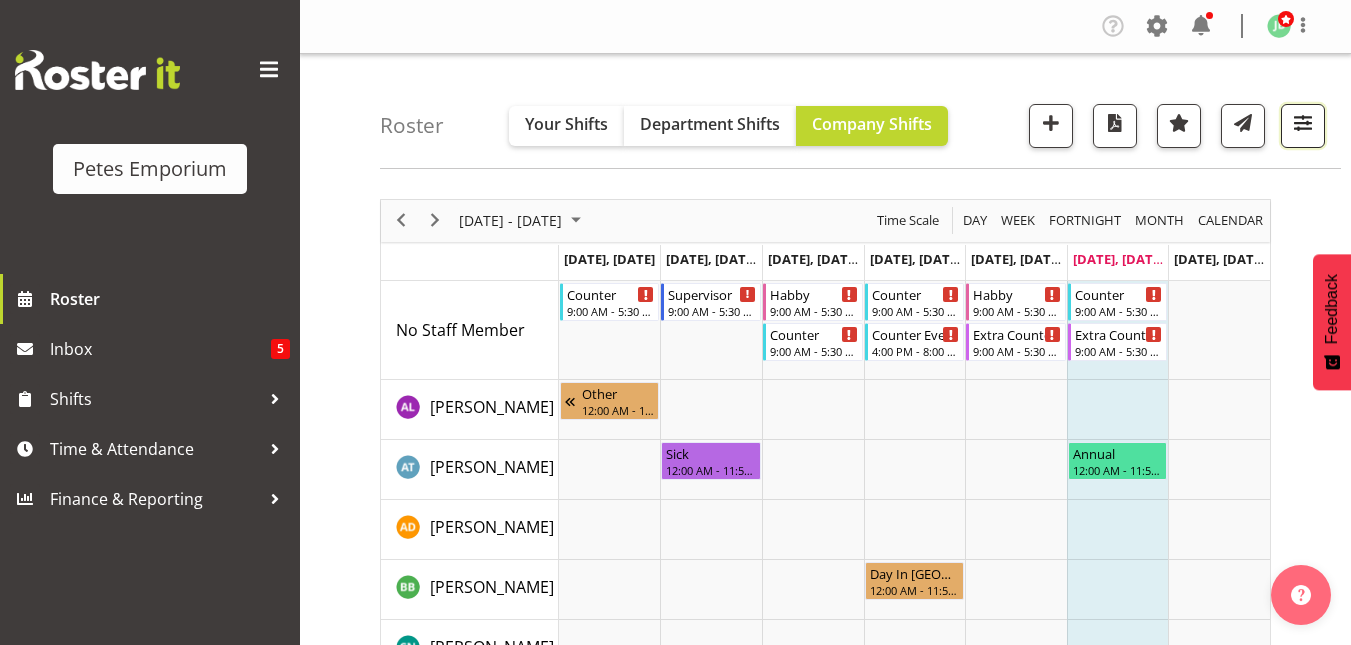 click at bounding box center [1303, 123] 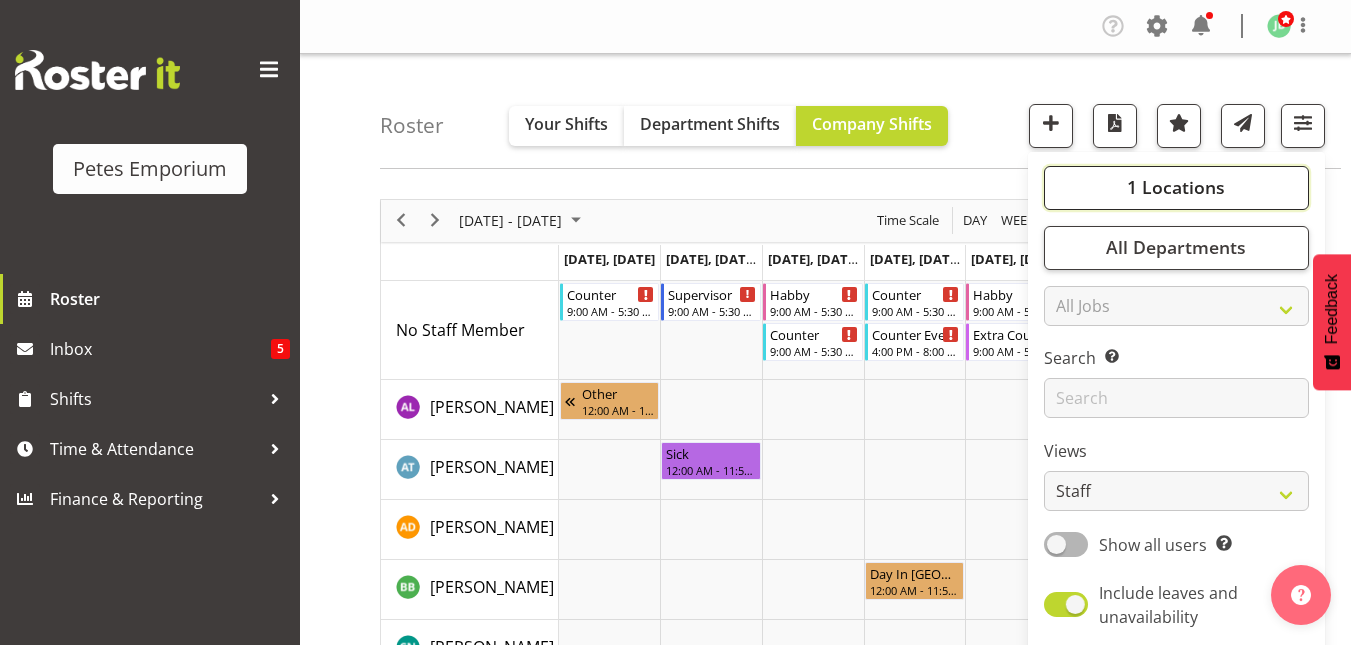 click on "1 Locations" at bounding box center [1176, 187] 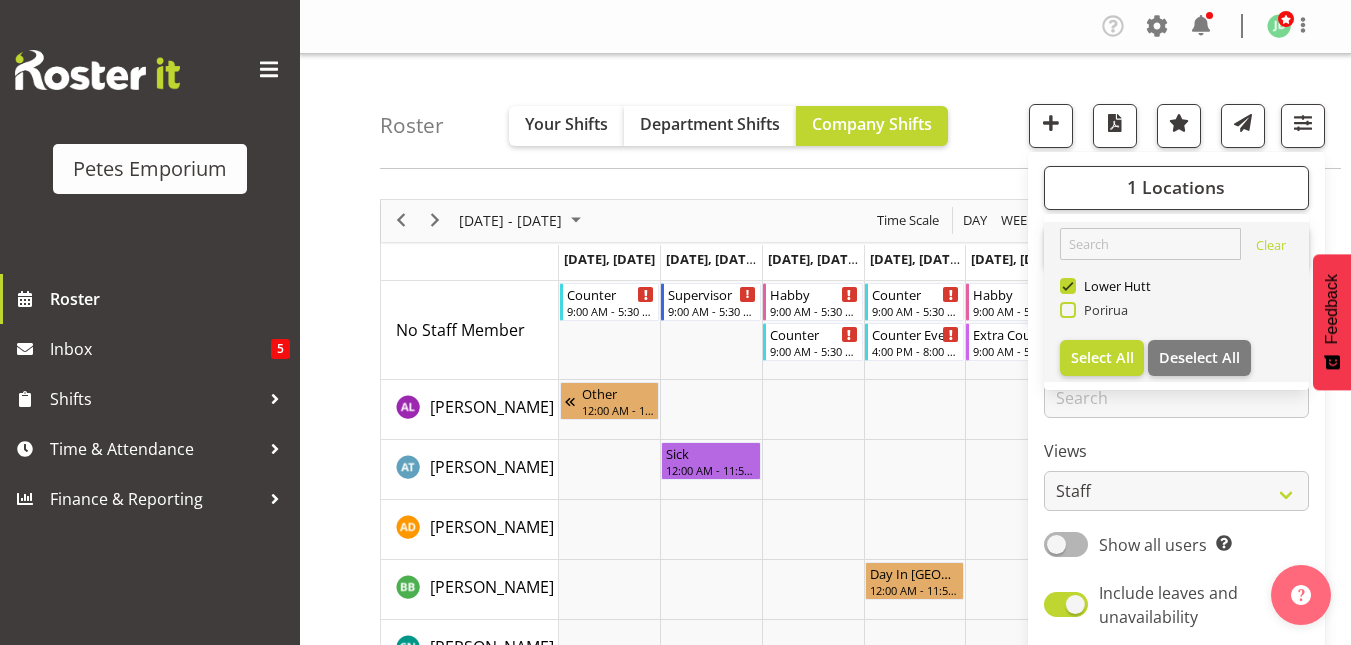 click at bounding box center (1068, 310) 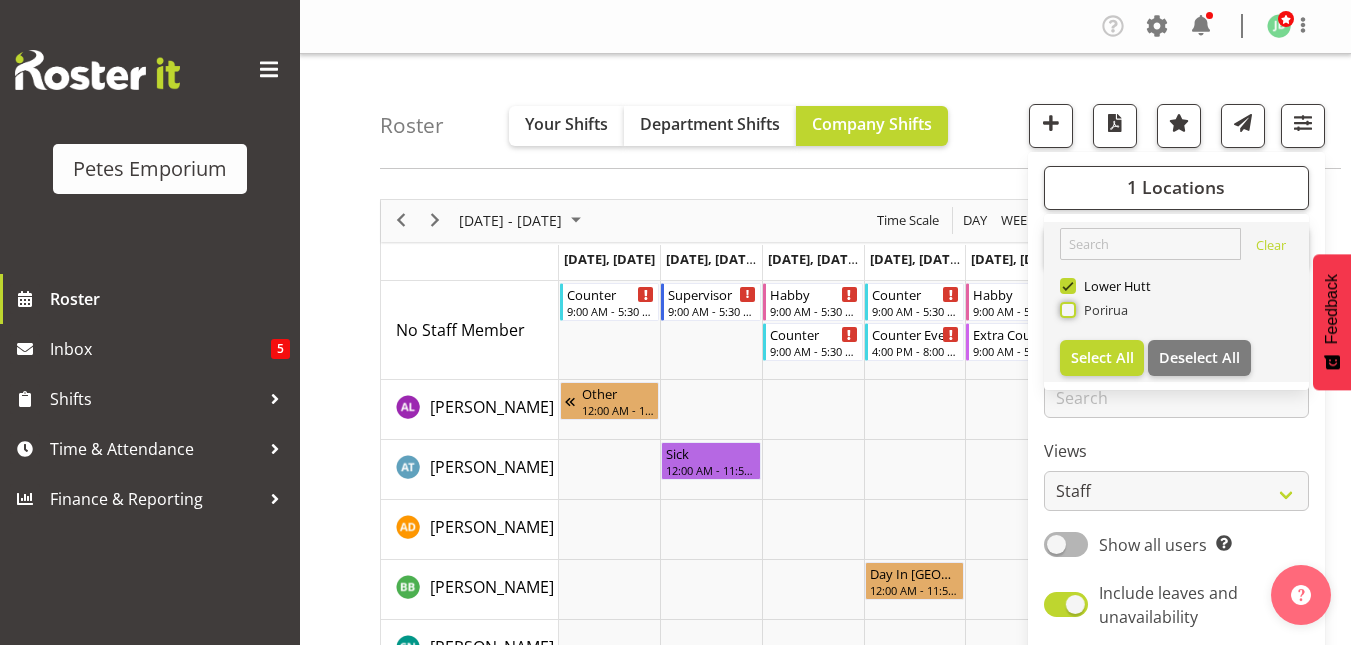 click on "Porirua" at bounding box center [1066, 309] 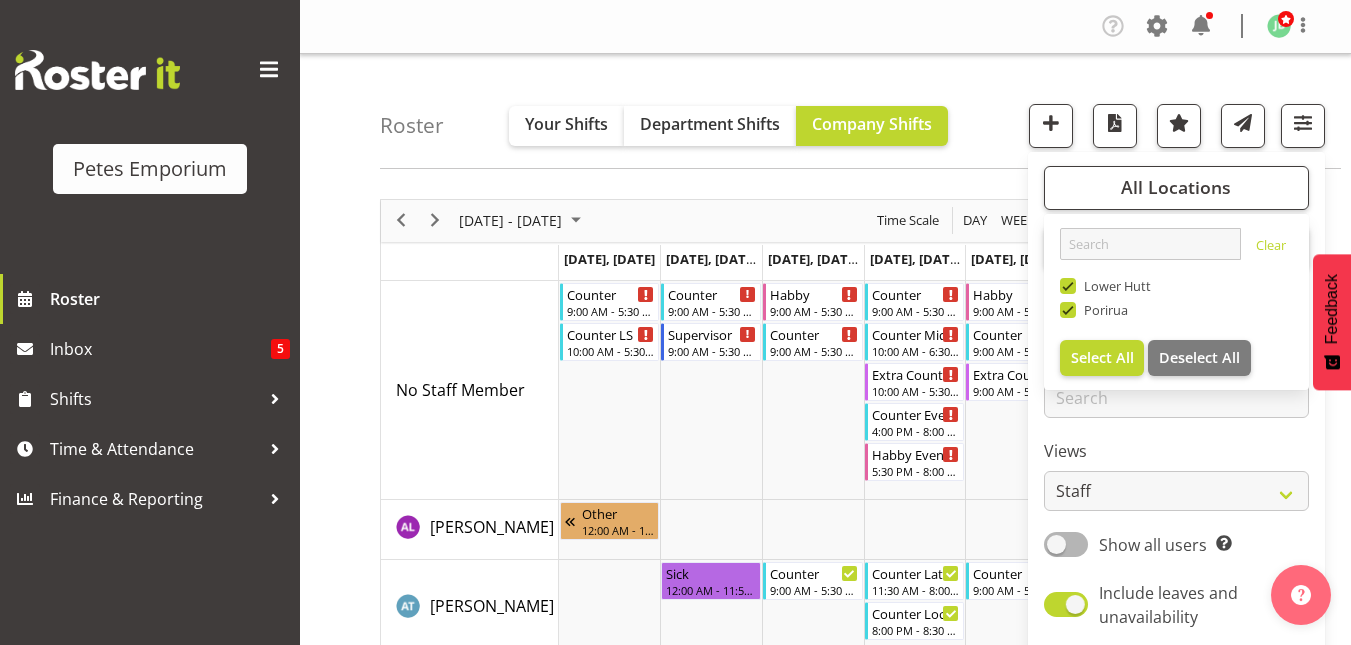 click on "Roster   Your Shifts
Department Shifts
Company Shifts
All Locations
Clear
[GEOGRAPHIC_DATA]
[GEOGRAPHIC_DATA]
Select All
Deselect All
All Departments
Clear
Petes Emporium
Select All
All Jobs  All Jobs     Search for a particular employee" at bounding box center [860, 111] 